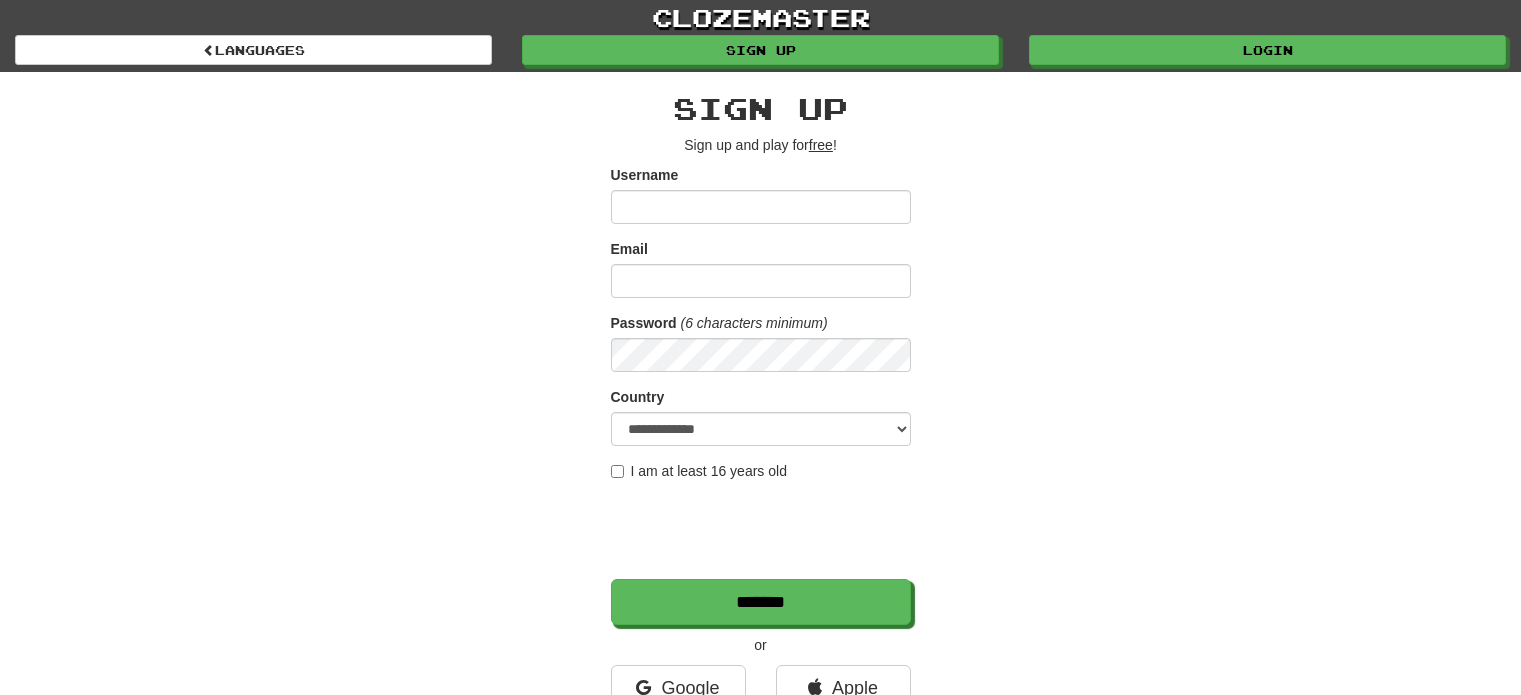 scroll, scrollTop: 0, scrollLeft: 0, axis: both 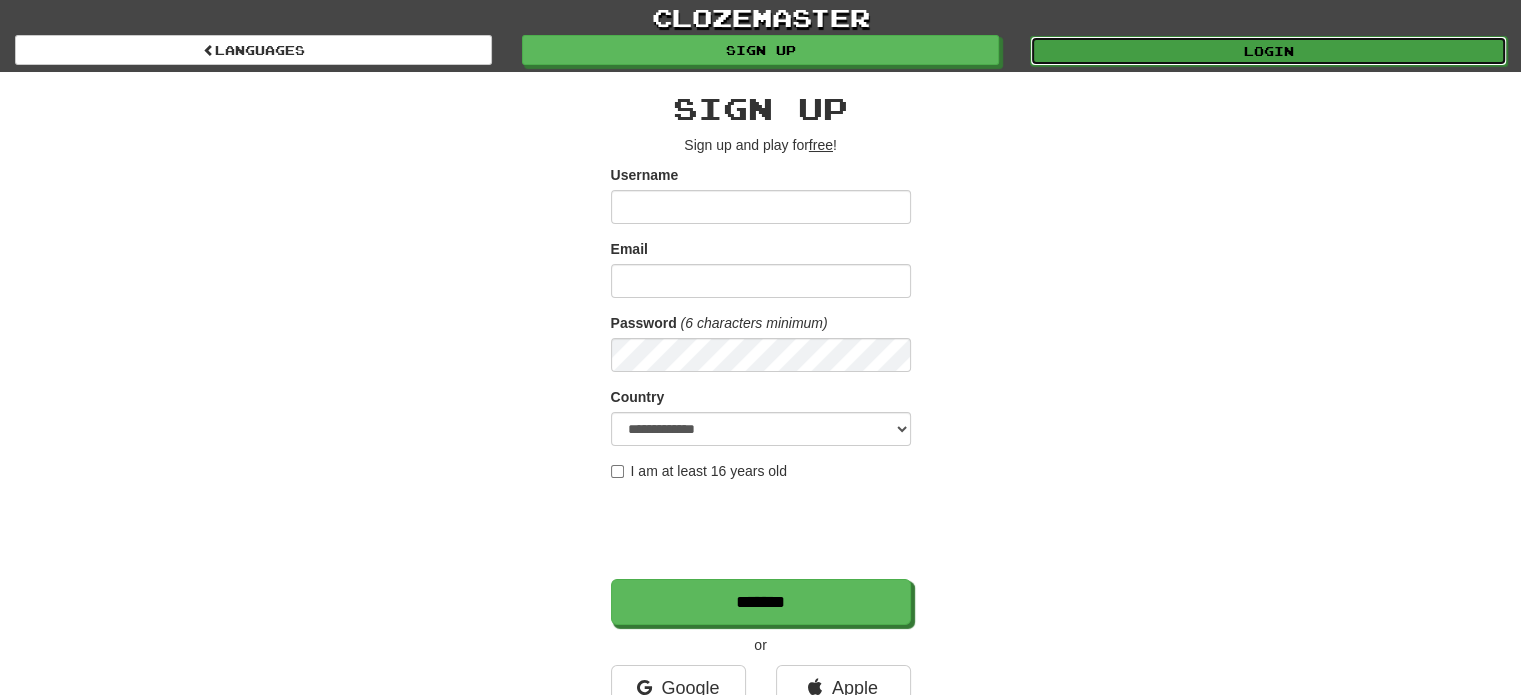 click on "Login" at bounding box center [1268, 51] 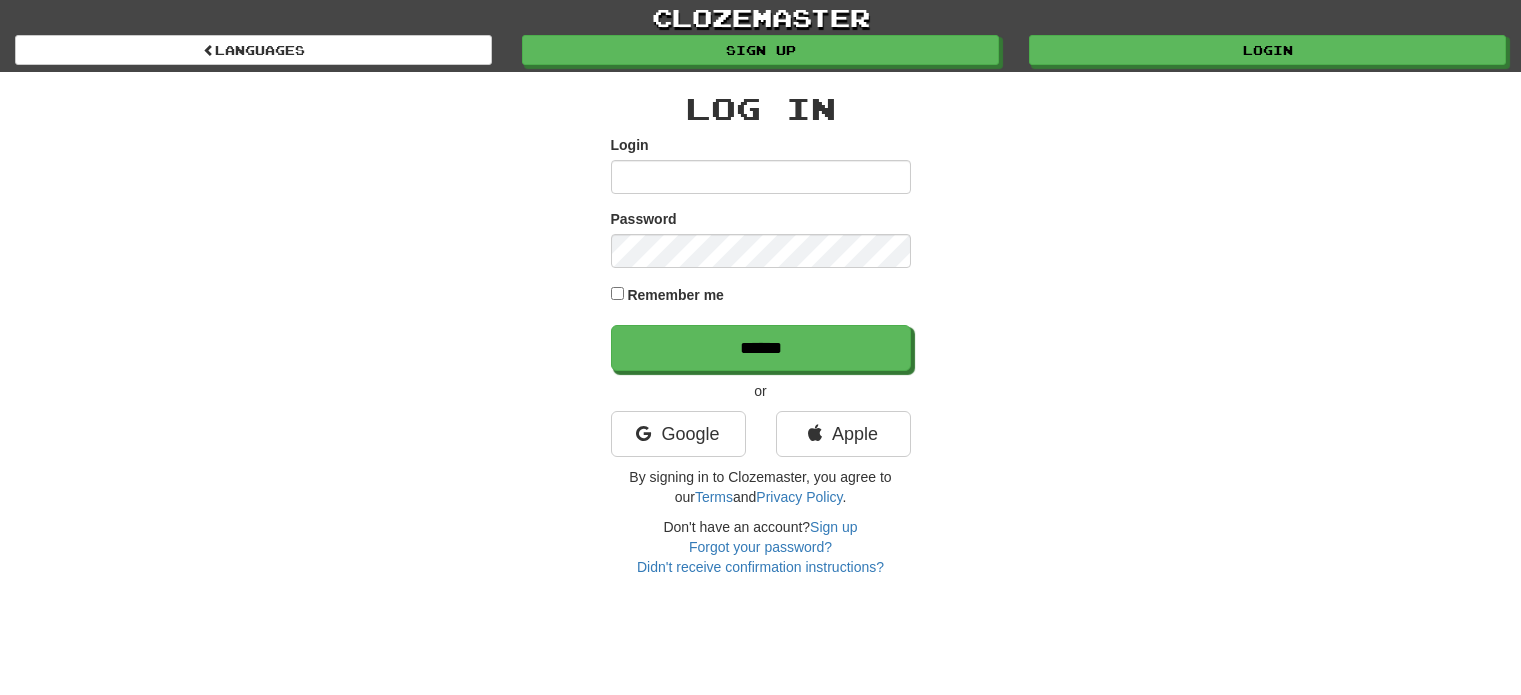 scroll, scrollTop: 0, scrollLeft: 0, axis: both 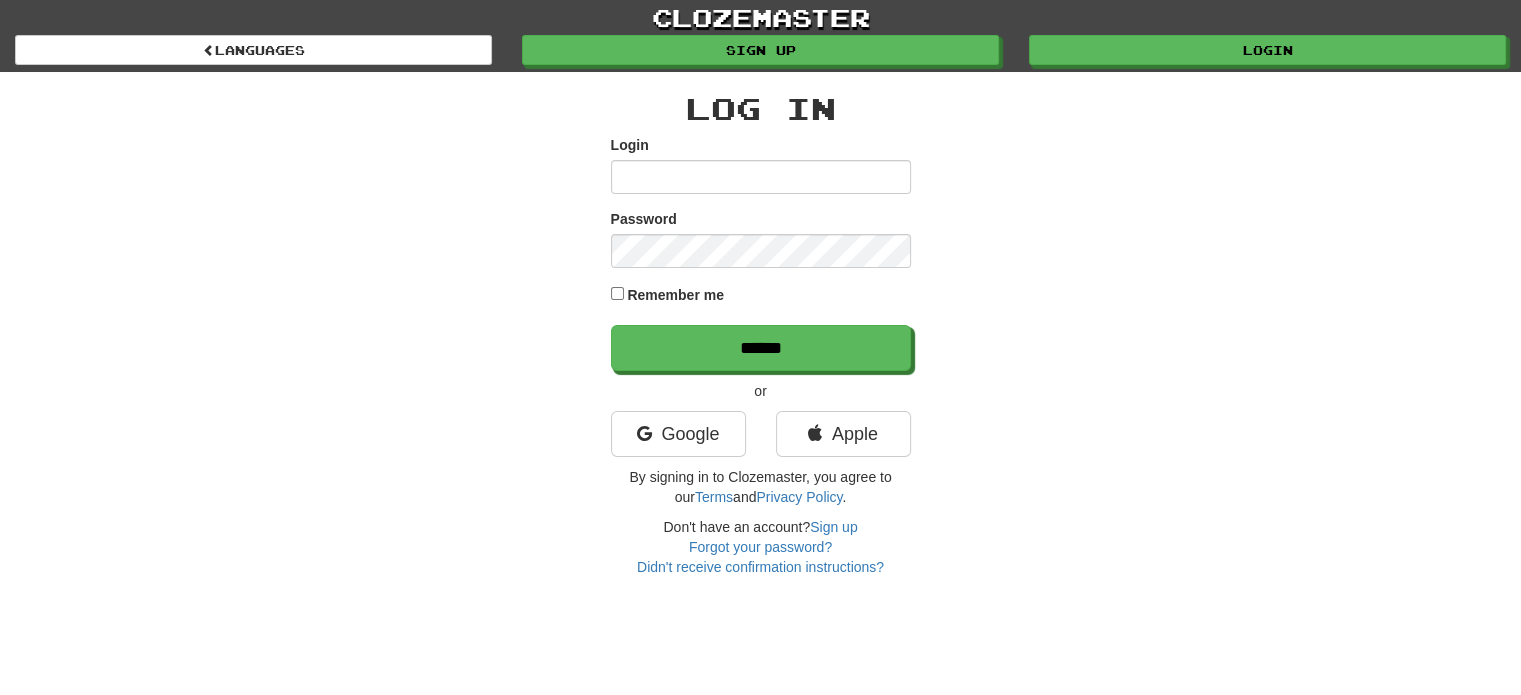 type on "**********" 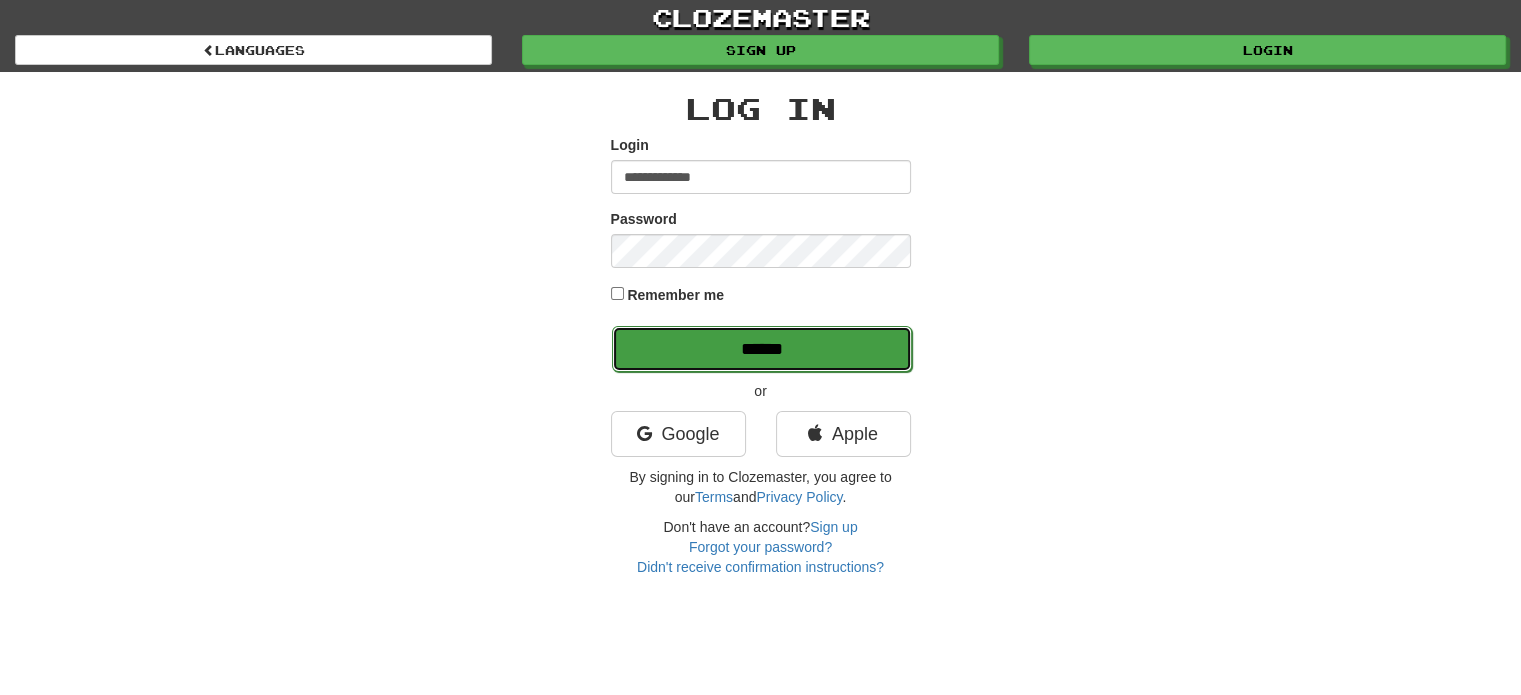 click on "******" at bounding box center (762, 349) 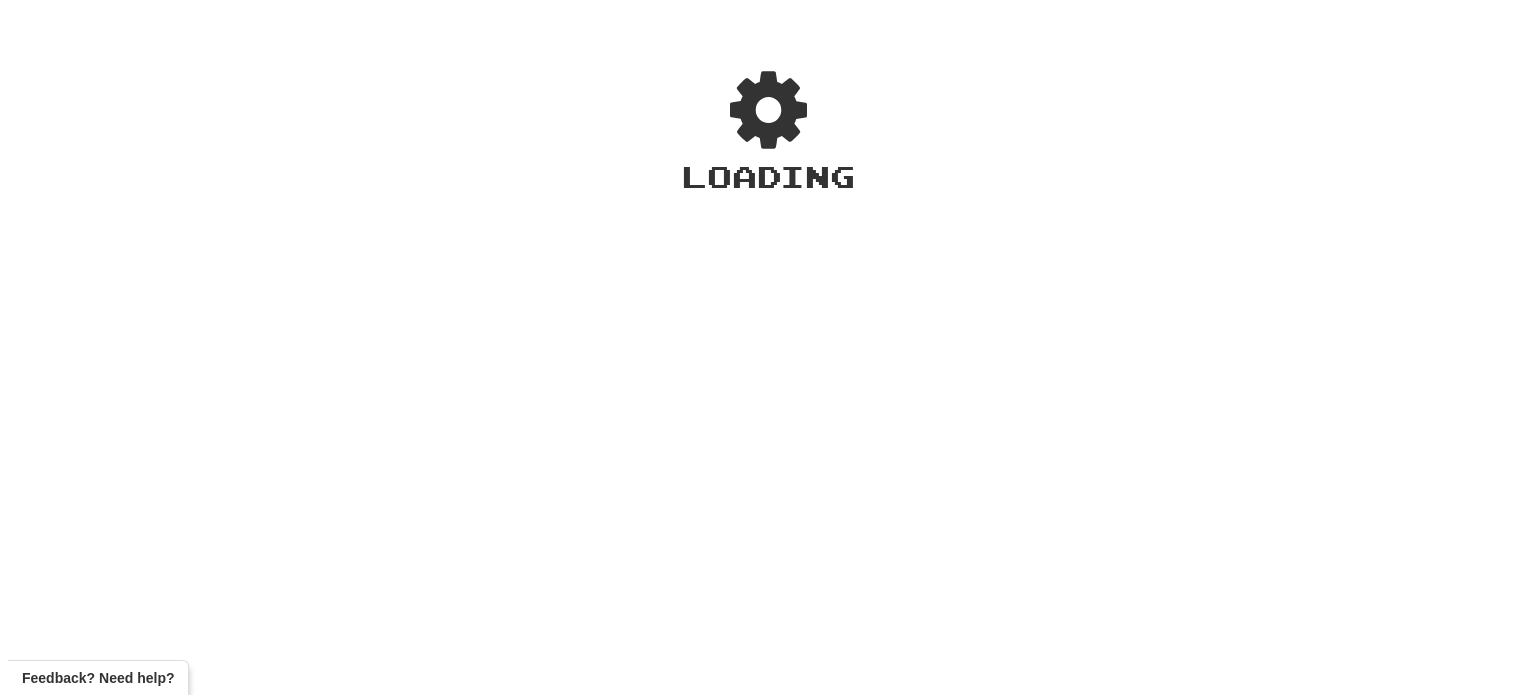scroll, scrollTop: 0, scrollLeft: 0, axis: both 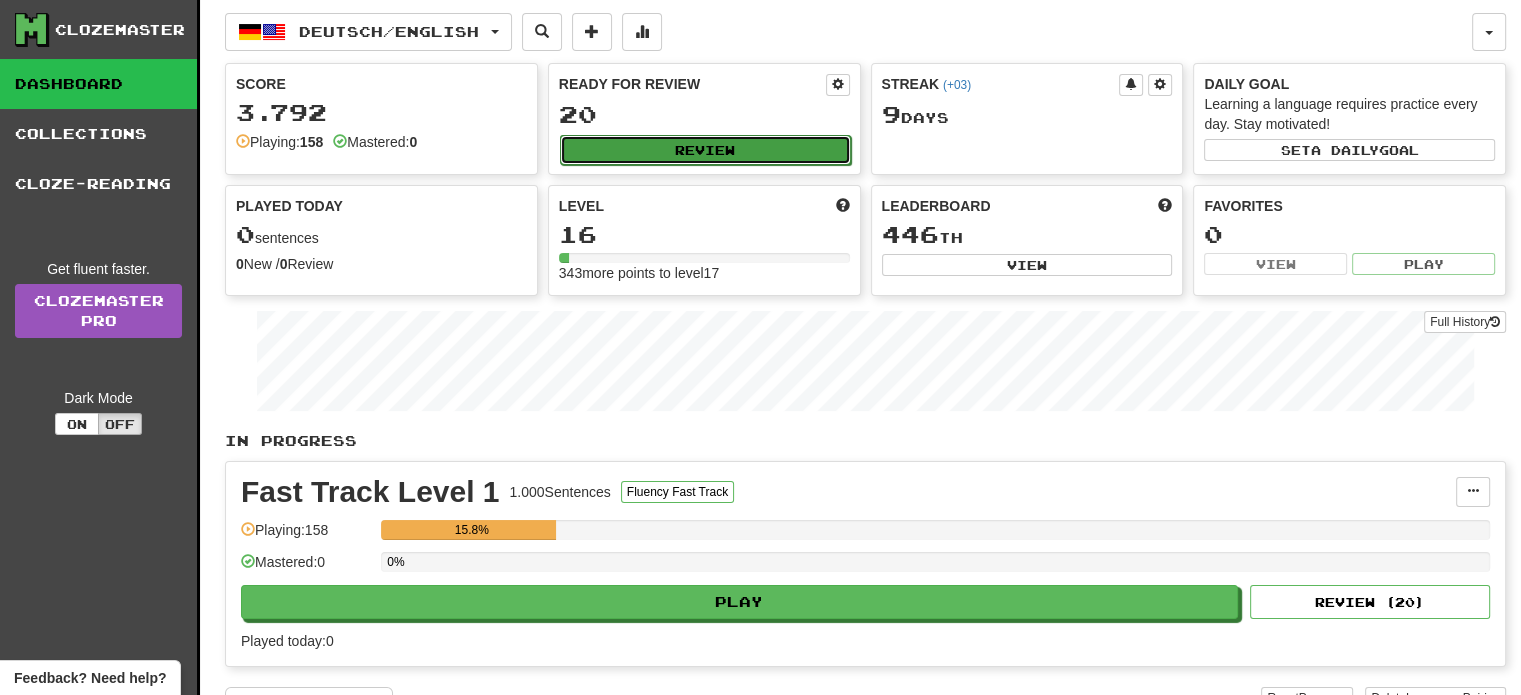 click on "Review" at bounding box center [705, 150] 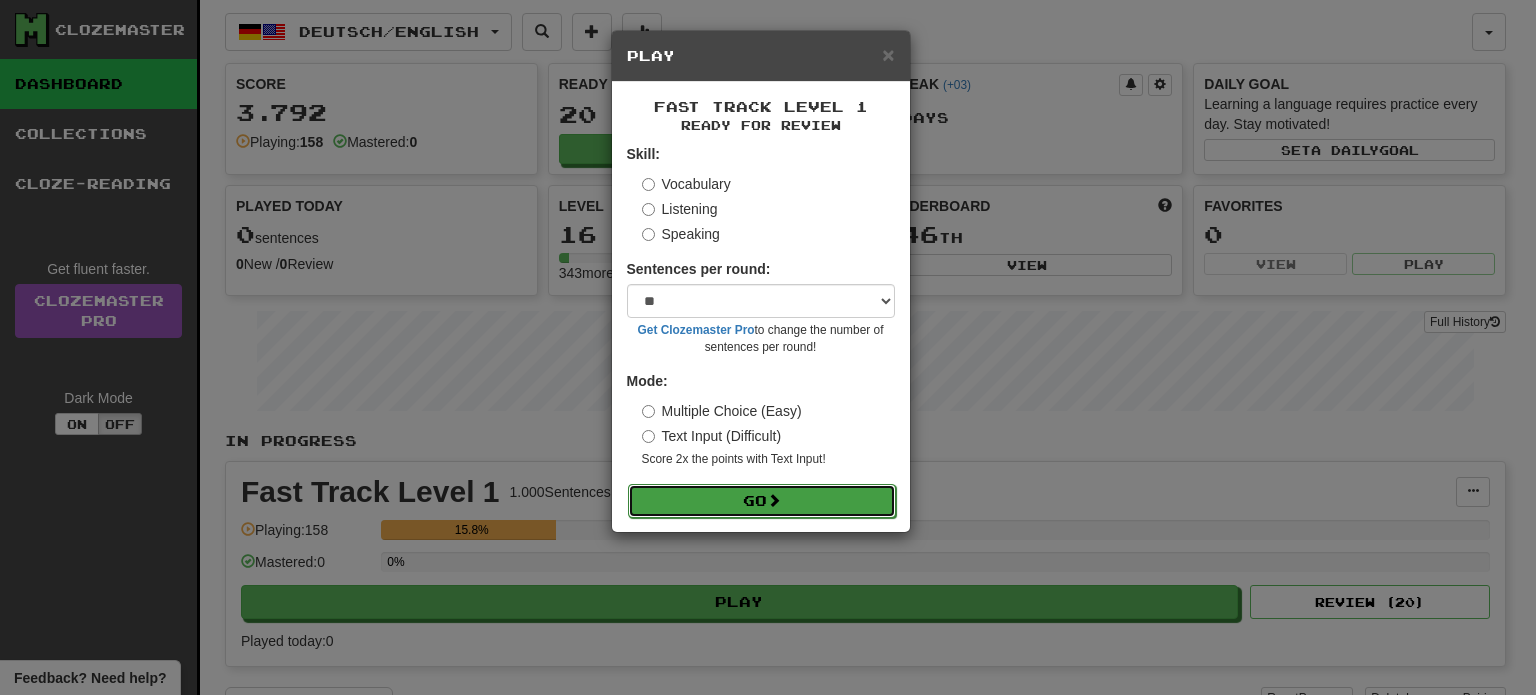 click on "Go" at bounding box center [762, 501] 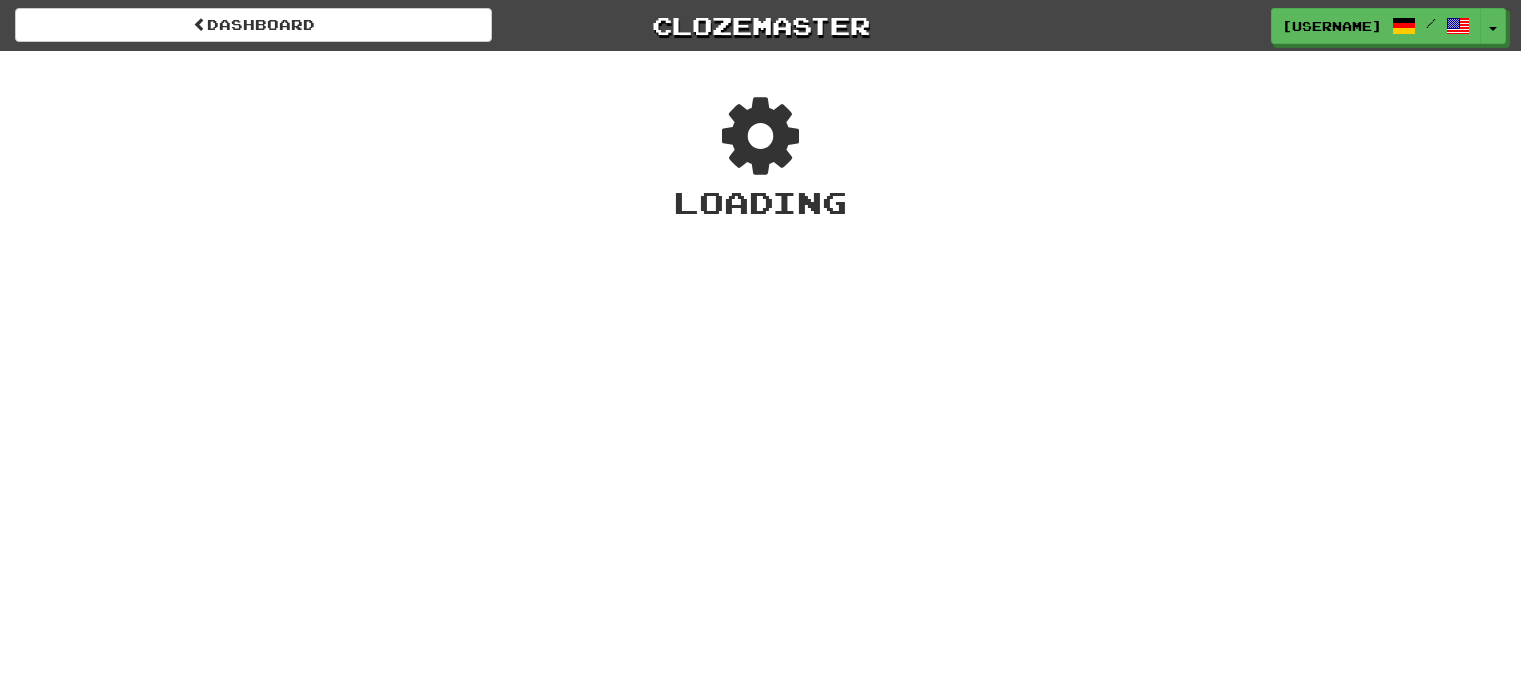 scroll, scrollTop: 0, scrollLeft: 0, axis: both 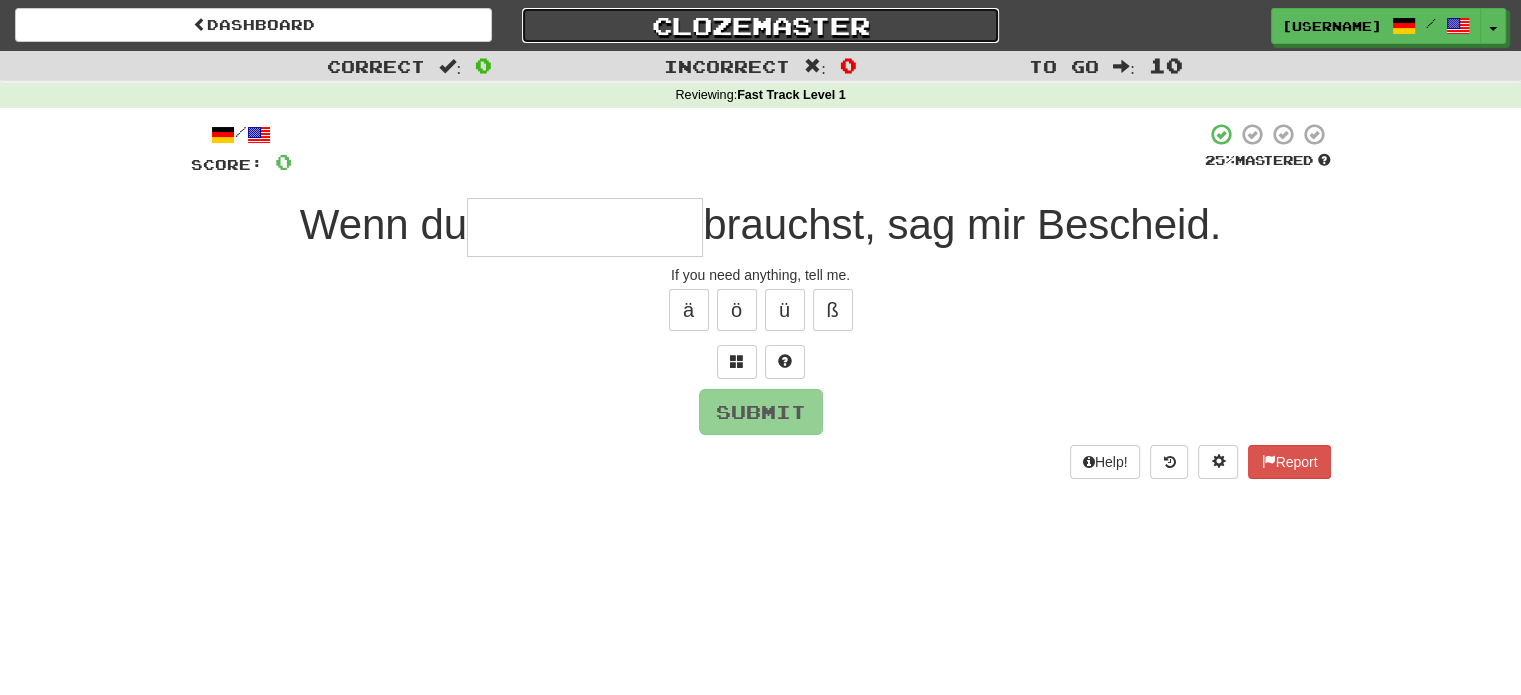 click on "Clozemaster" at bounding box center (760, 25) 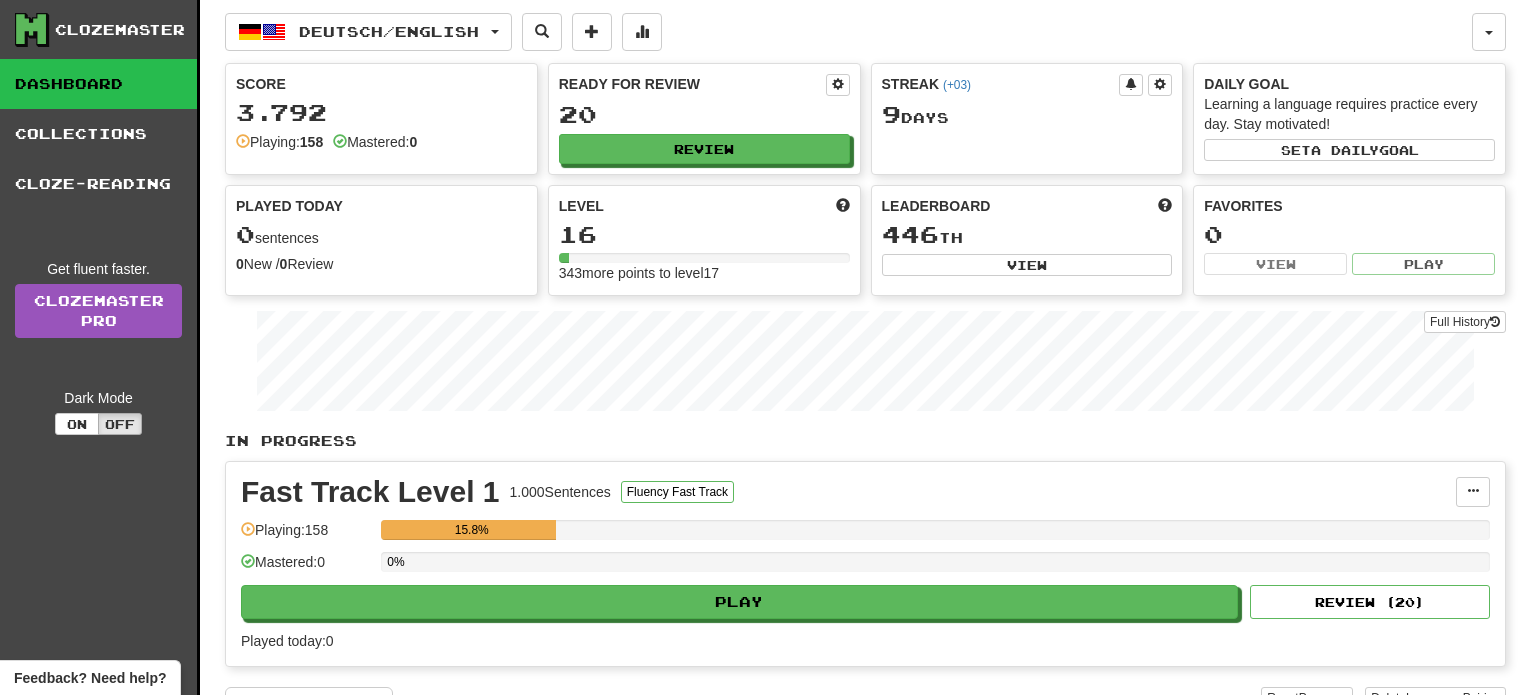 scroll, scrollTop: 0, scrollLeft: 0, axis: both 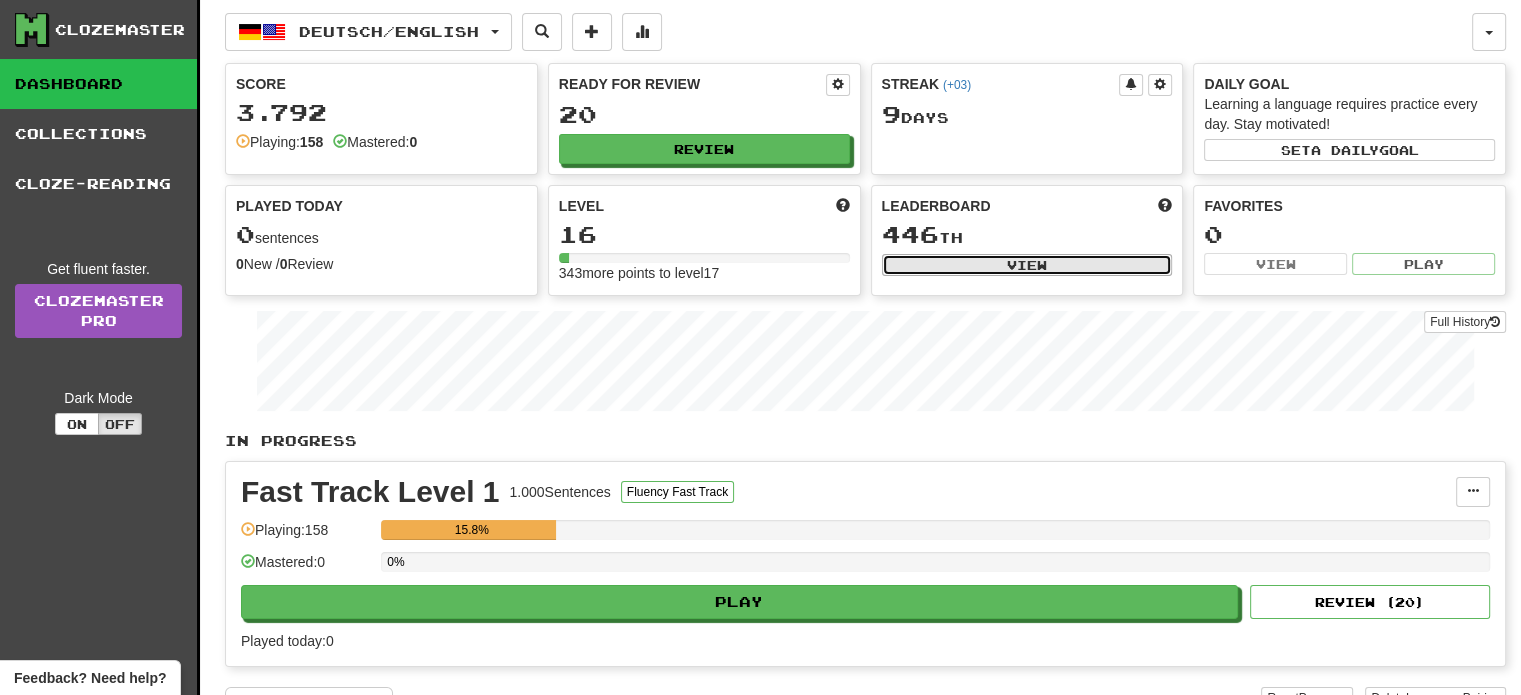 click on "View" at bounding box center [1027, 265] 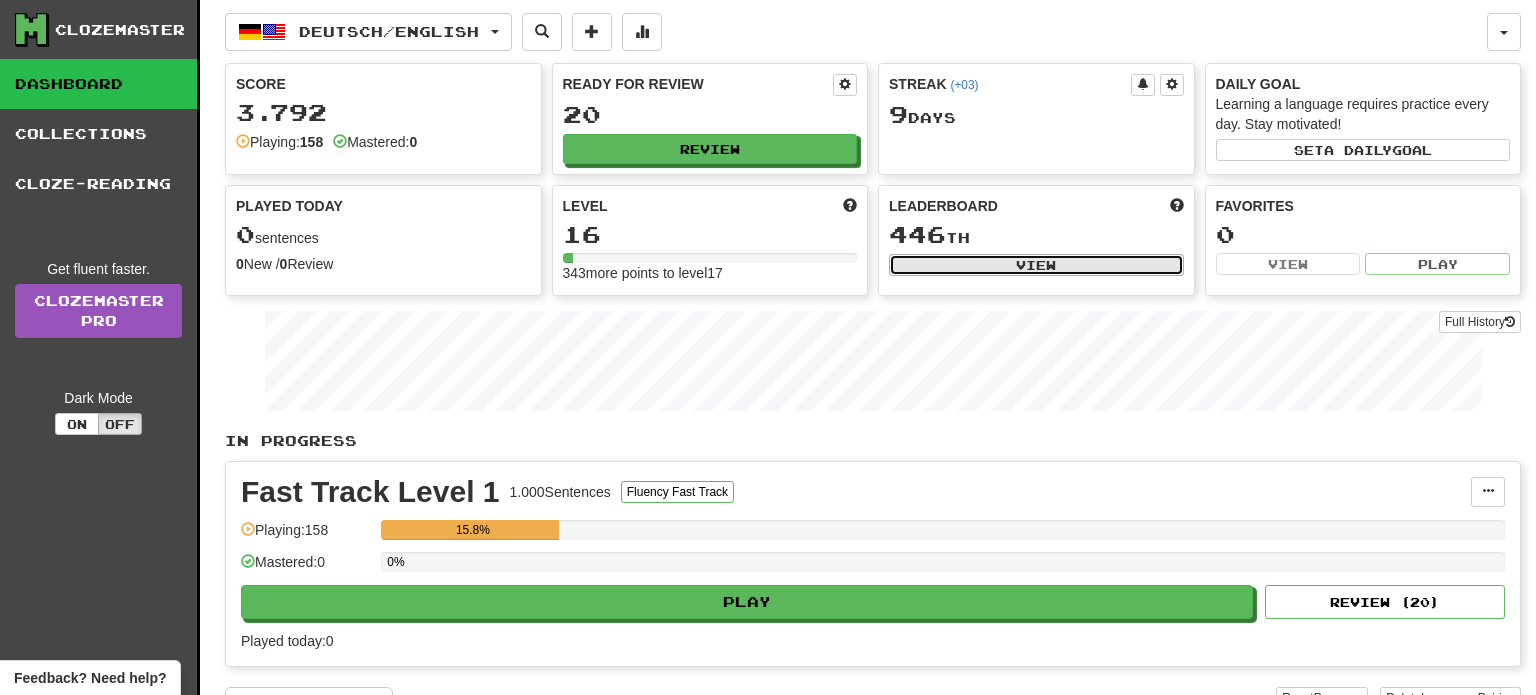 select on "**********" 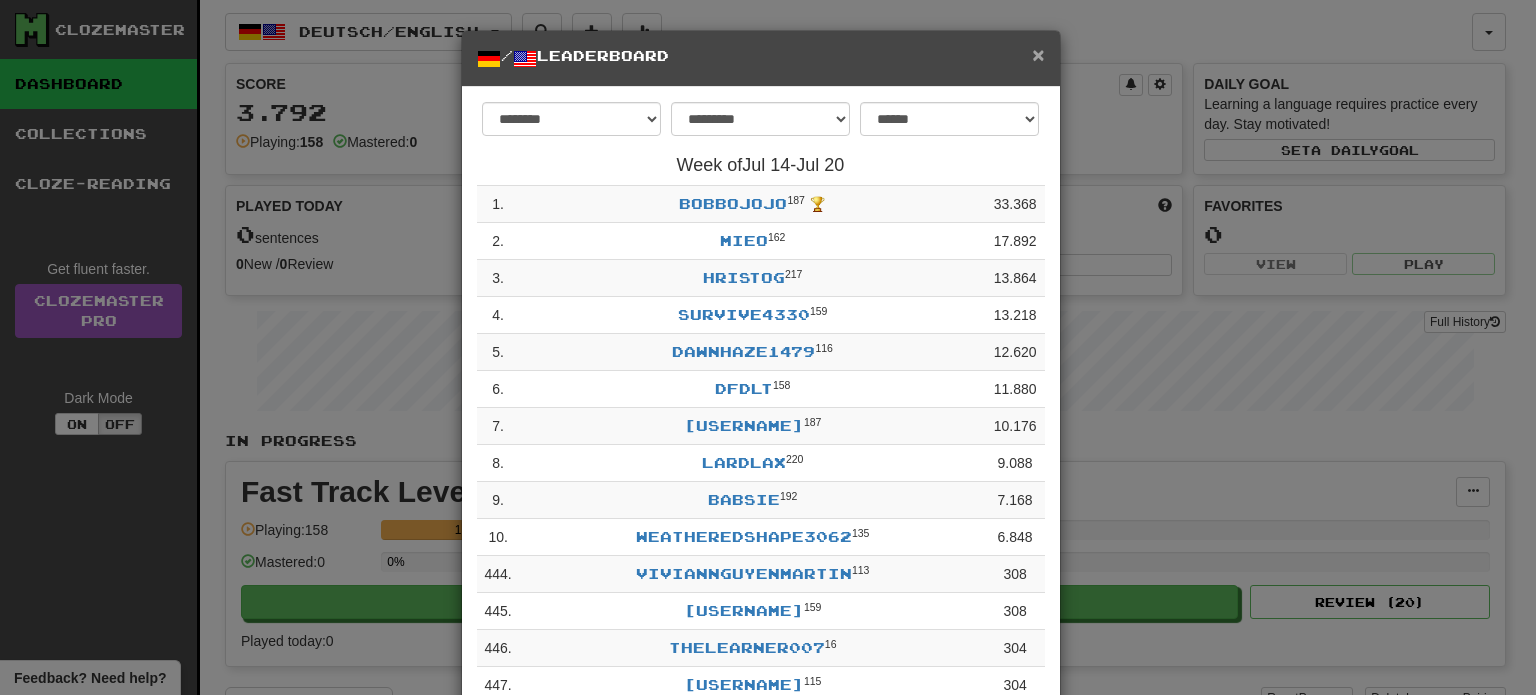 click on "×" at bounding box center (1038, 54) 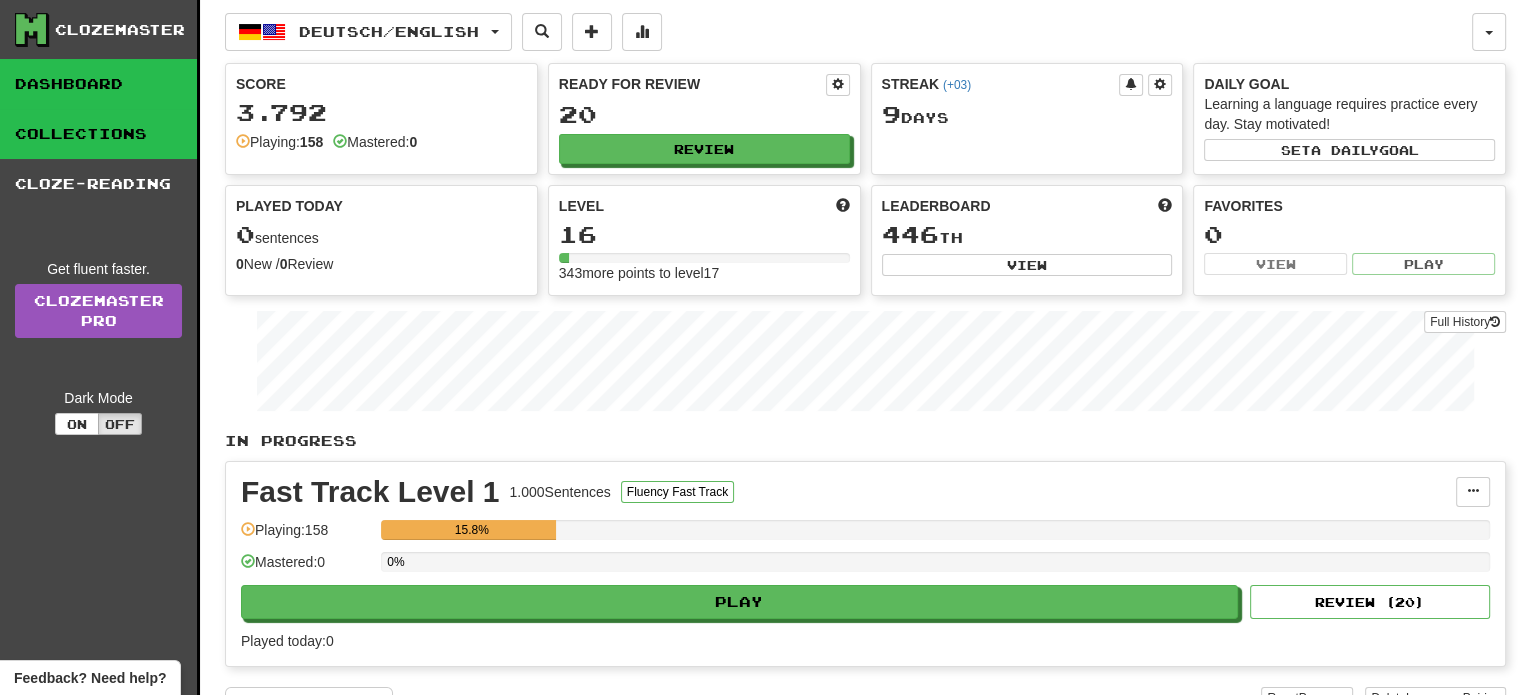 click on "Collections" at bounding box center (98, 134) 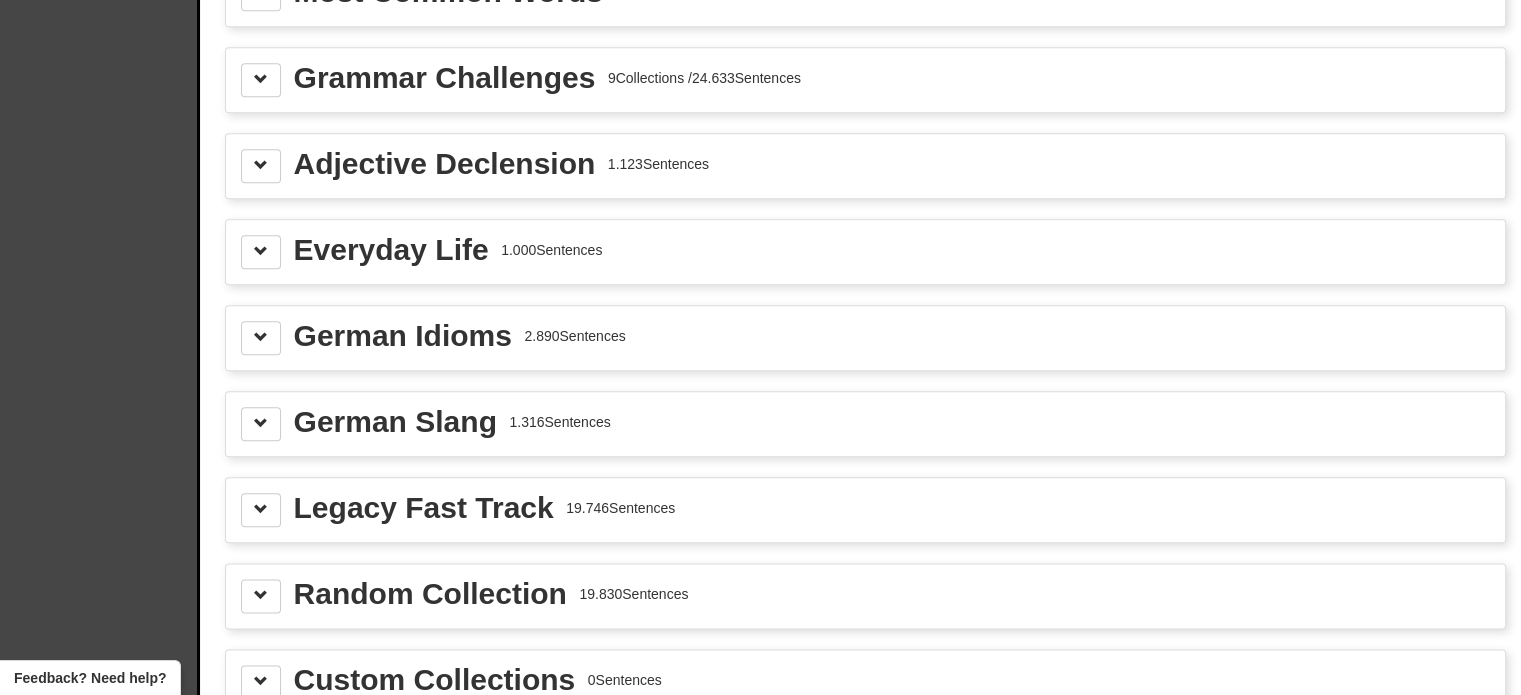 scroll, scrollTop: 2200, scrollLeft: 0, axis: vertical 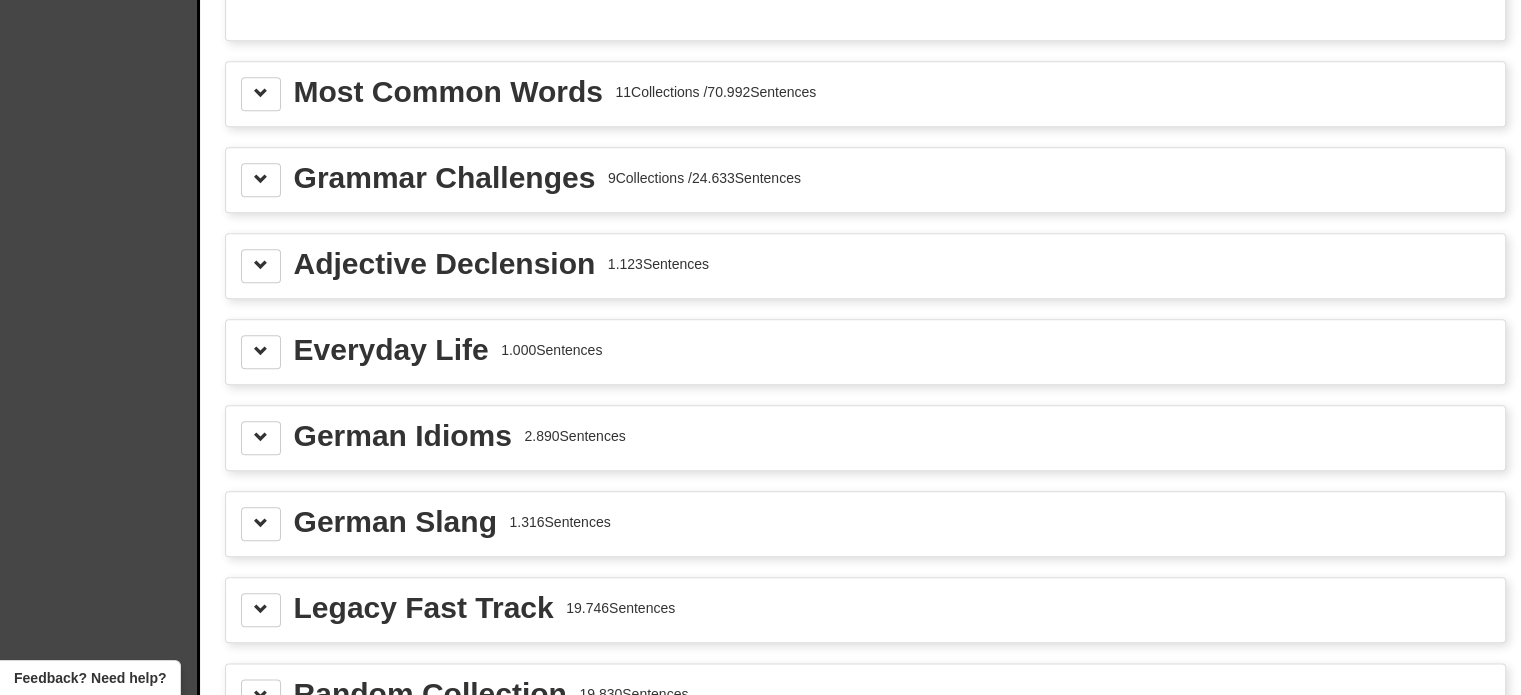 click on "German Idioms" at bounding box center [403, 436] 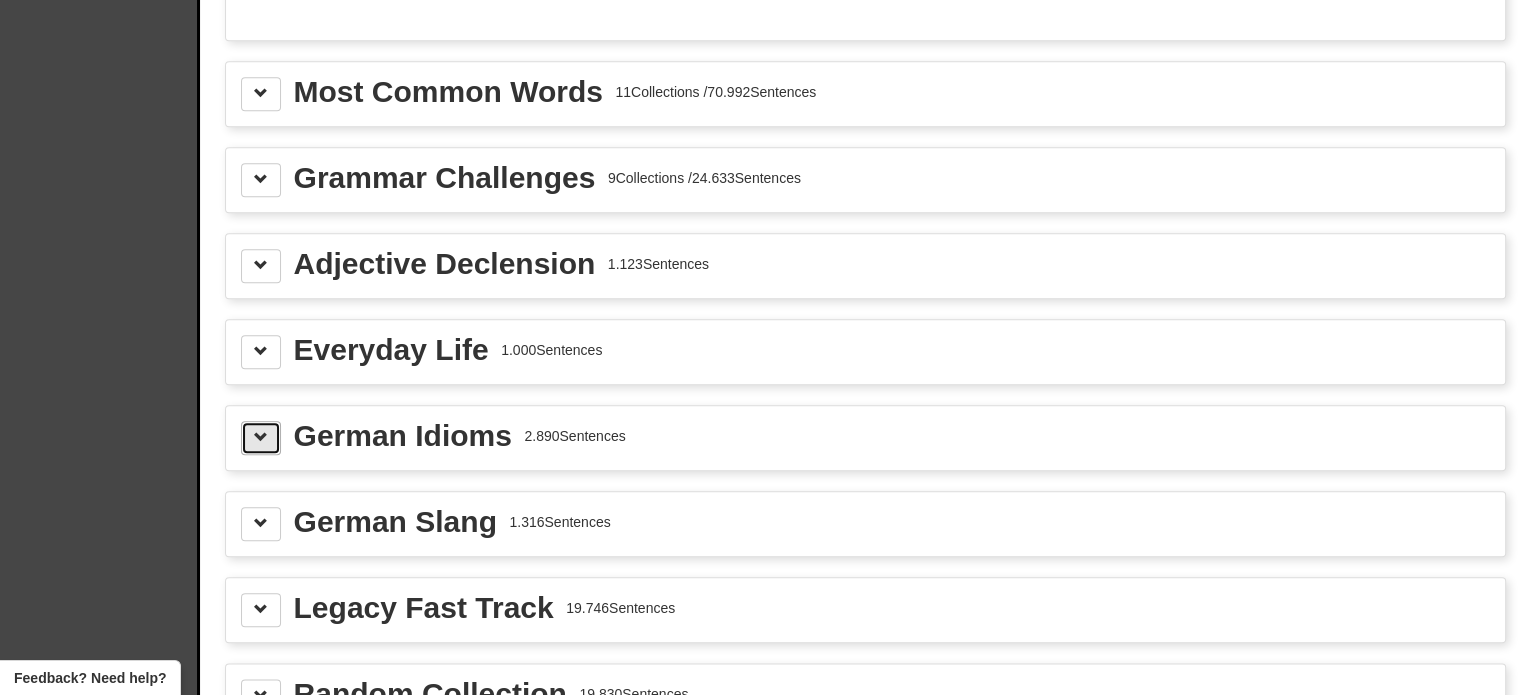 click at bounding box center (261, 437) 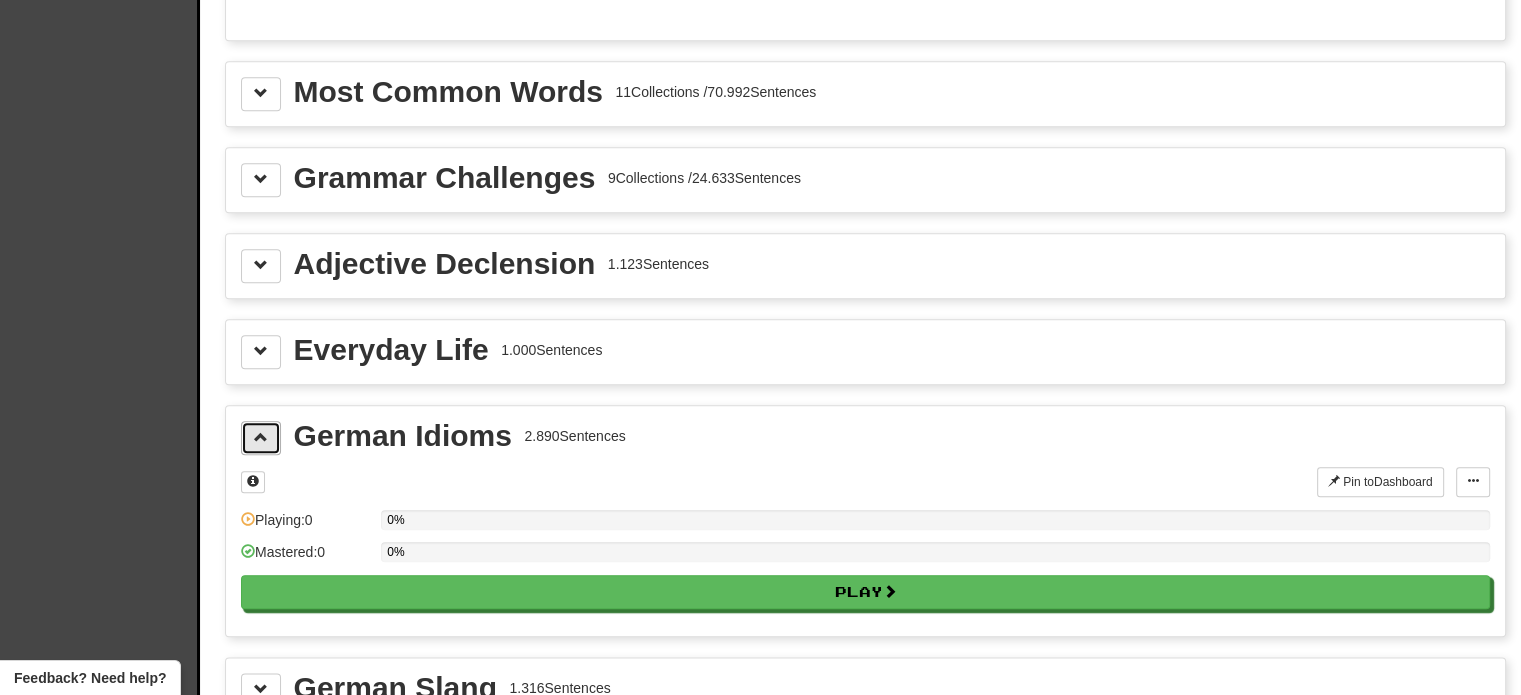 click at bounding box center [261, 437] 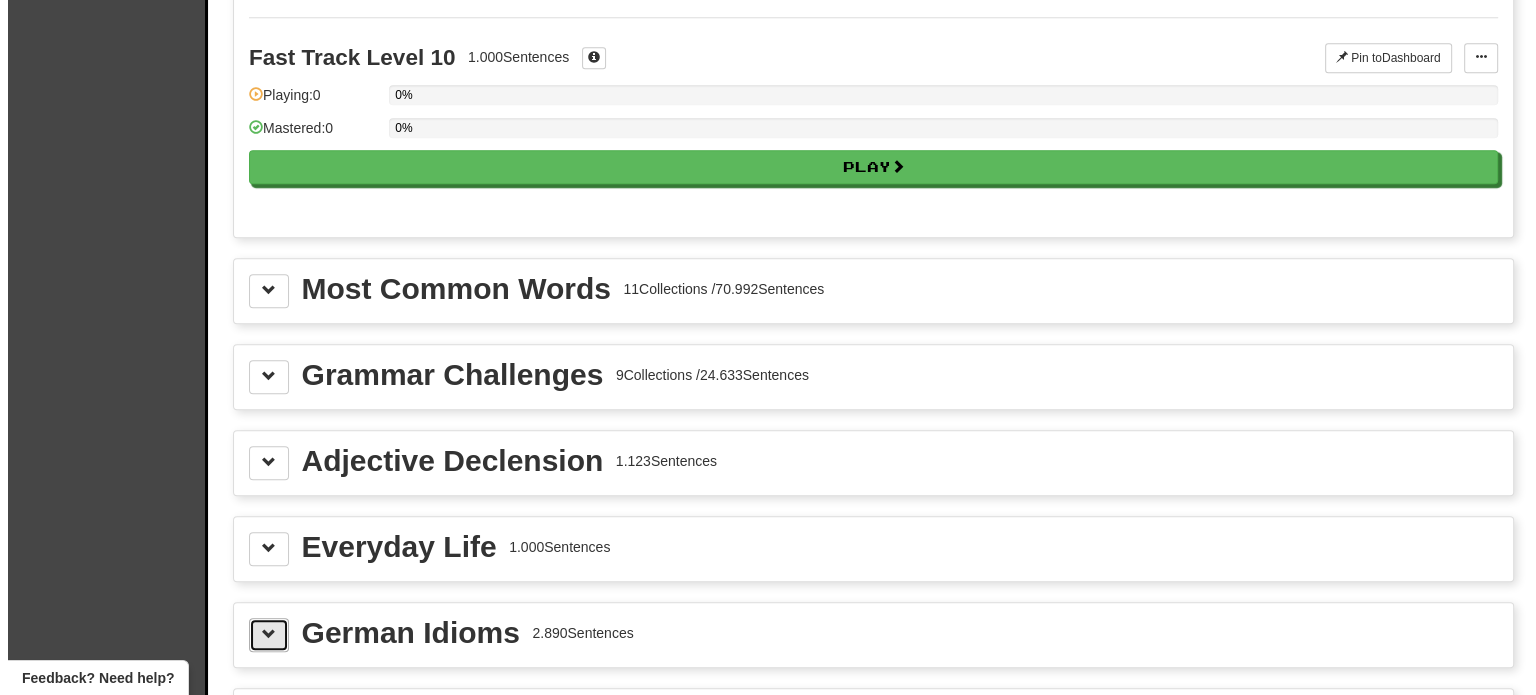 scroll, scrollTop: 2000, scrollLeft: 0, axis: vertical 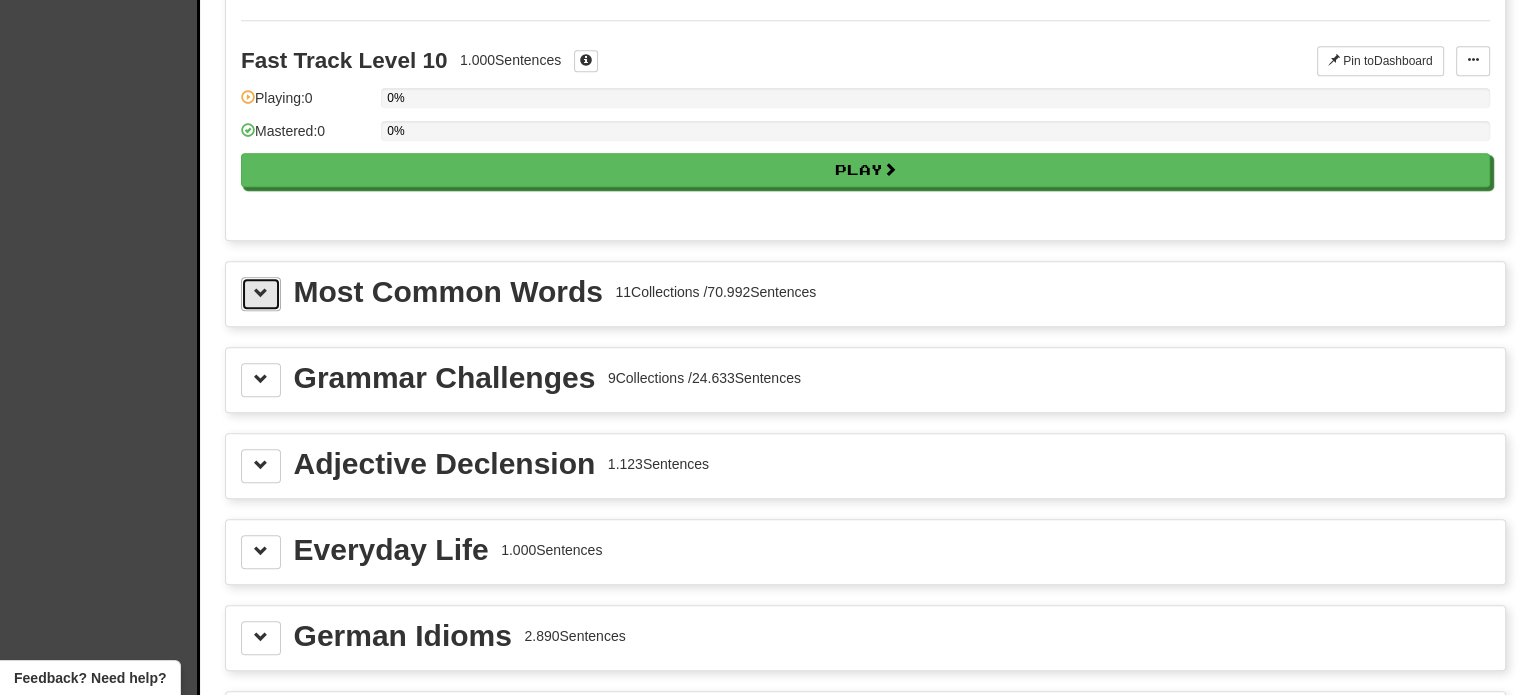 click at bounding box center (261, 293) 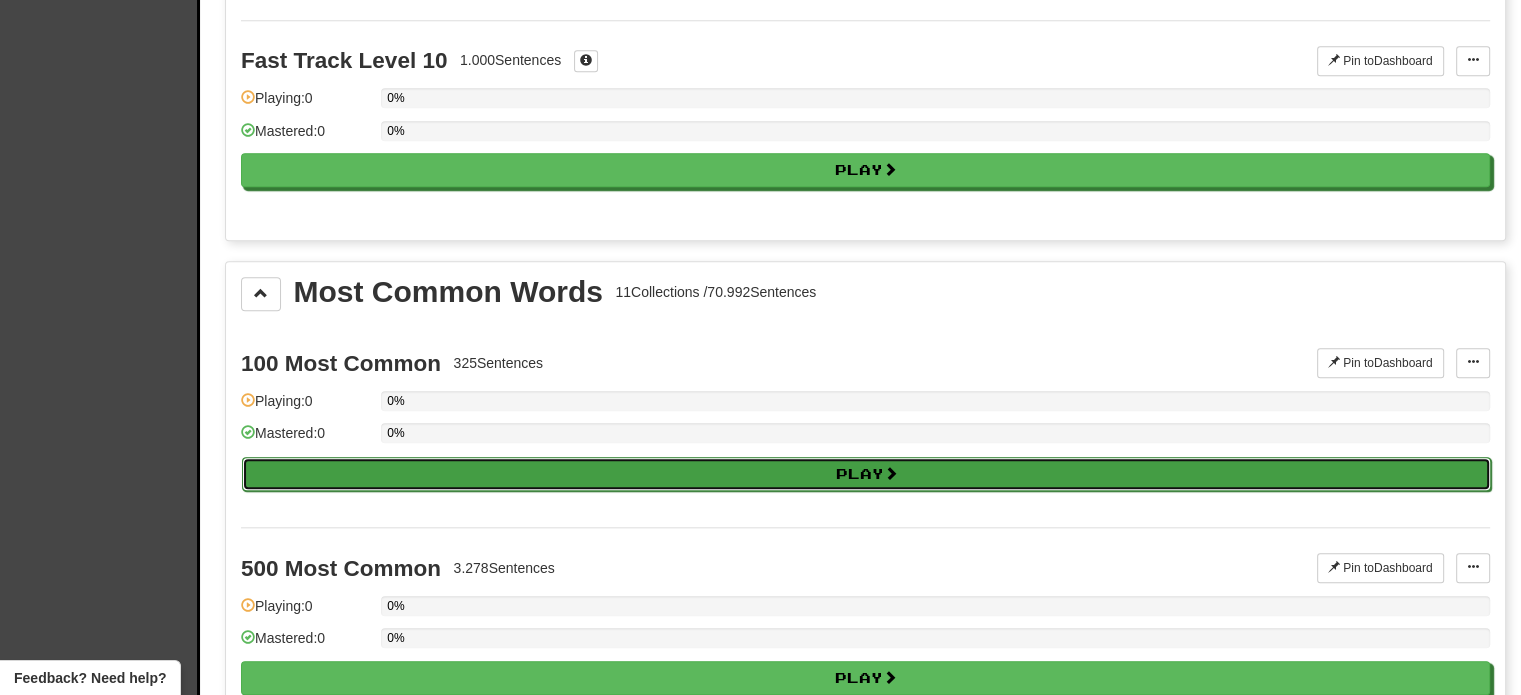 click on "Play" at bounding box center (866, 474) 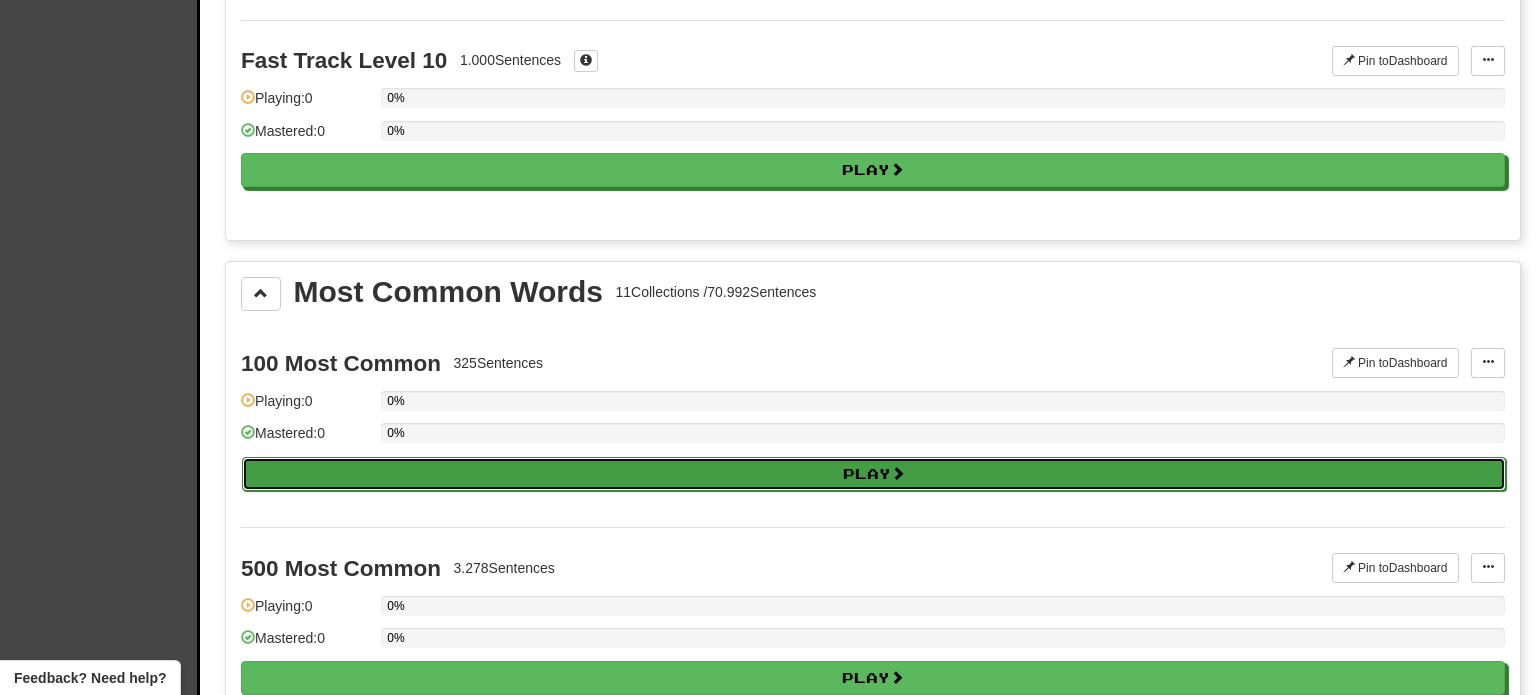 select on "**" 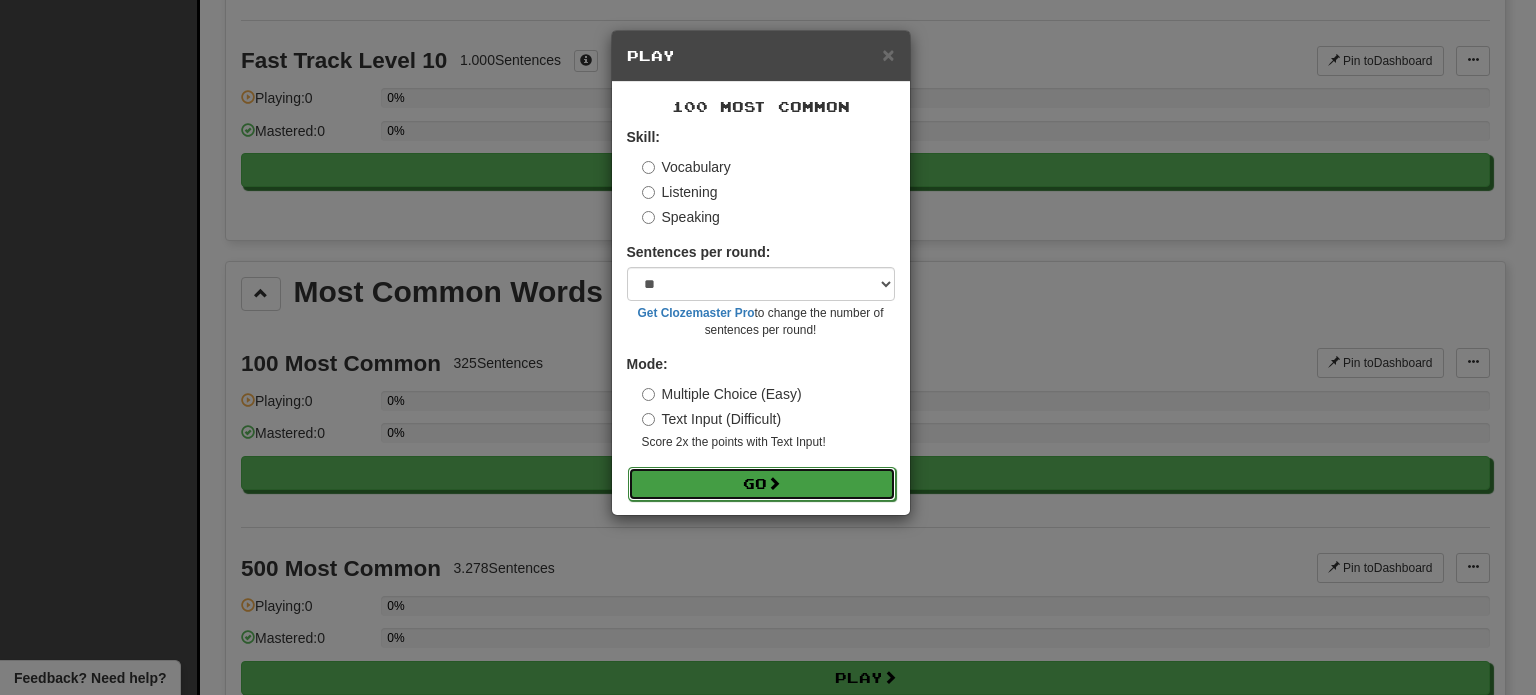 click on "Go" at bounding box center [762, 484] 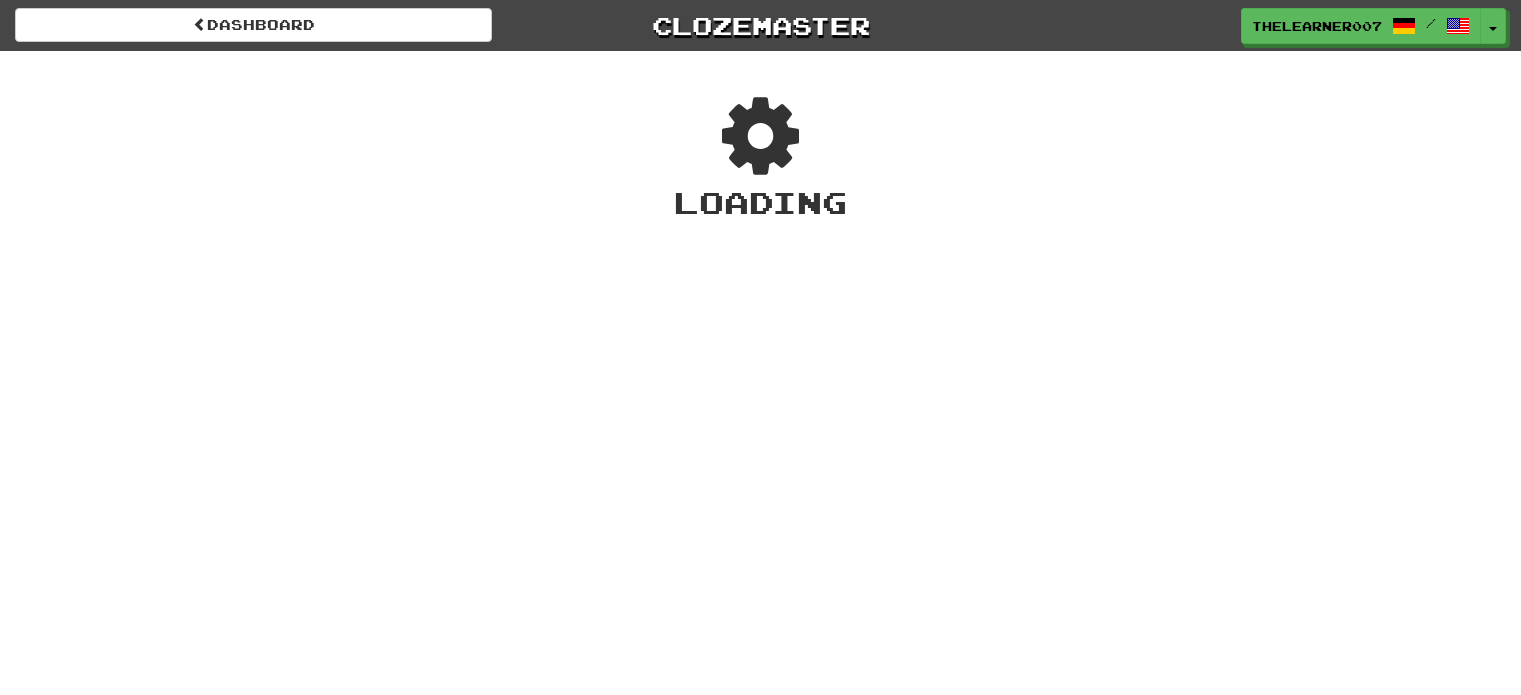 scroll, scrollTop: 0, scrollLeft: 0, axis: both 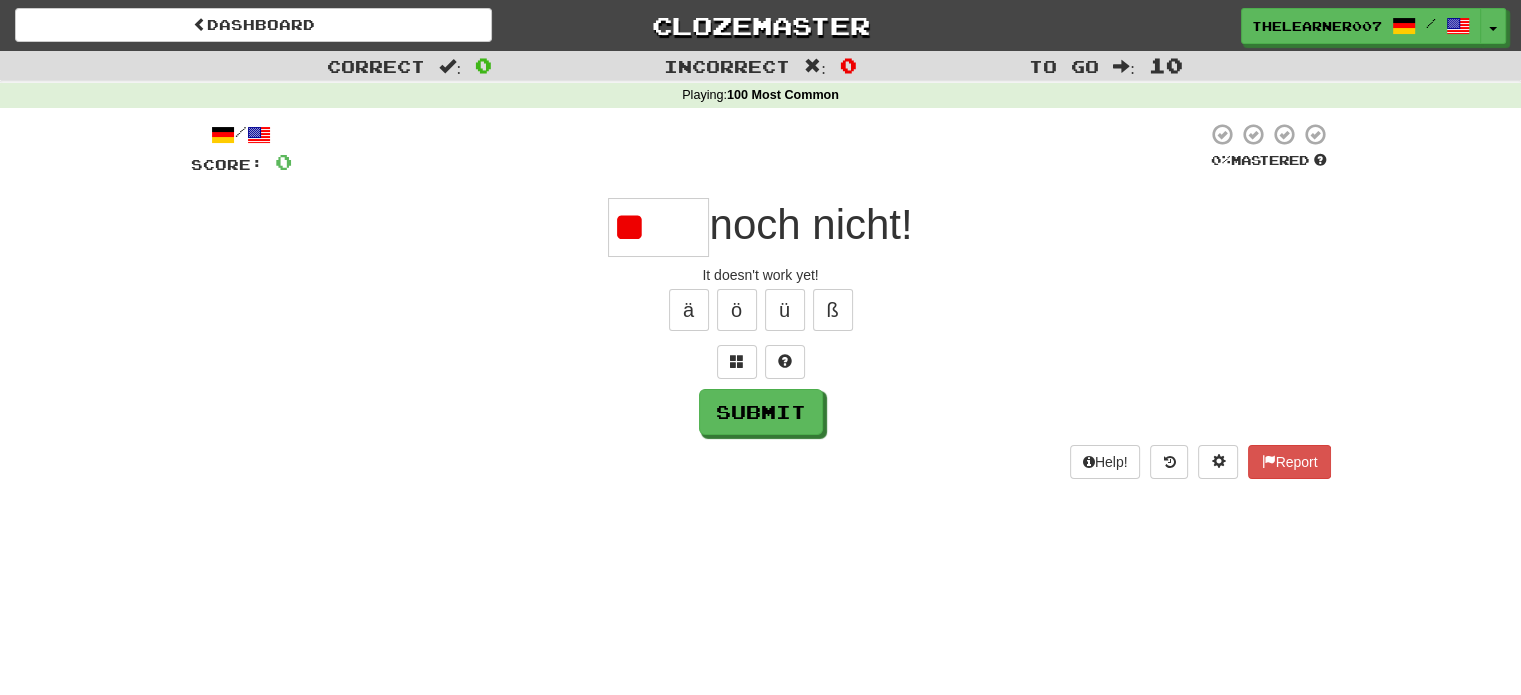 type on "*" 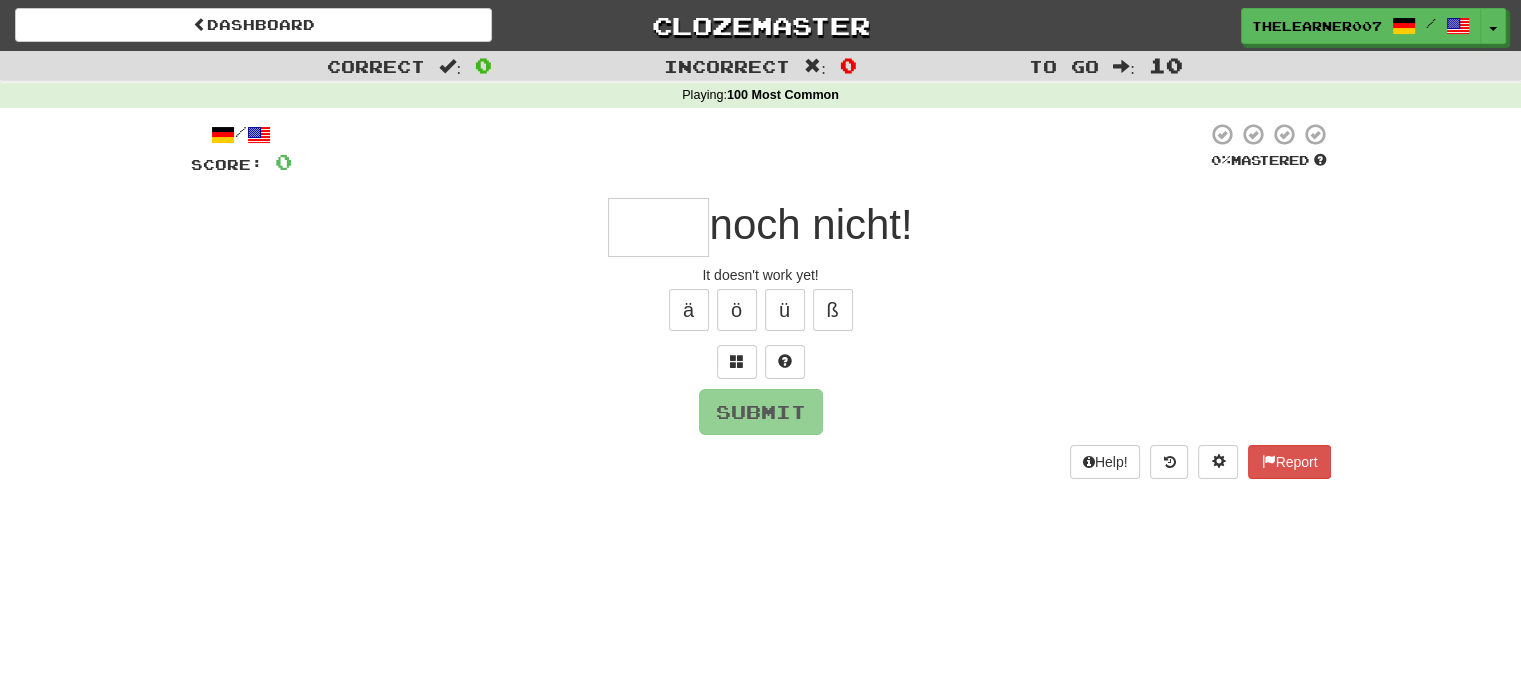 type on "*" 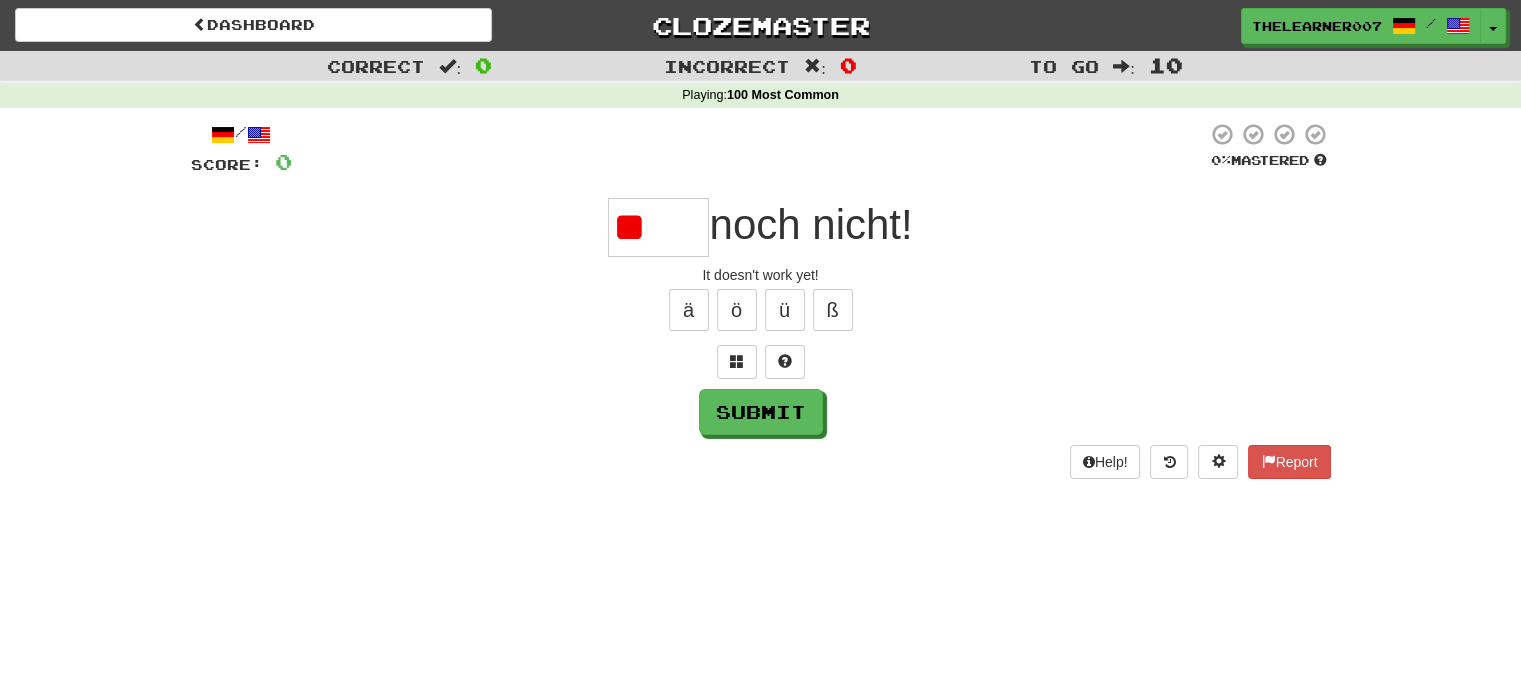 type on "****" 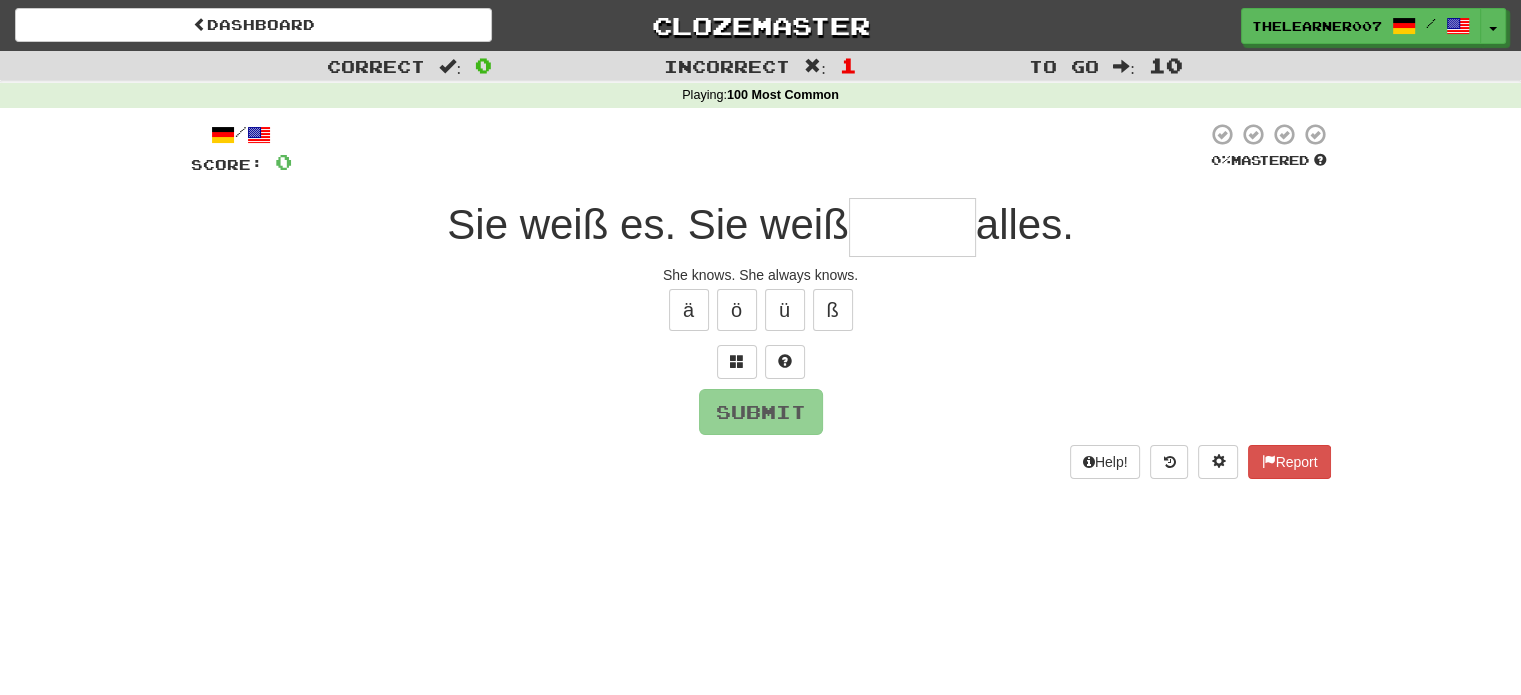 type on "*****" 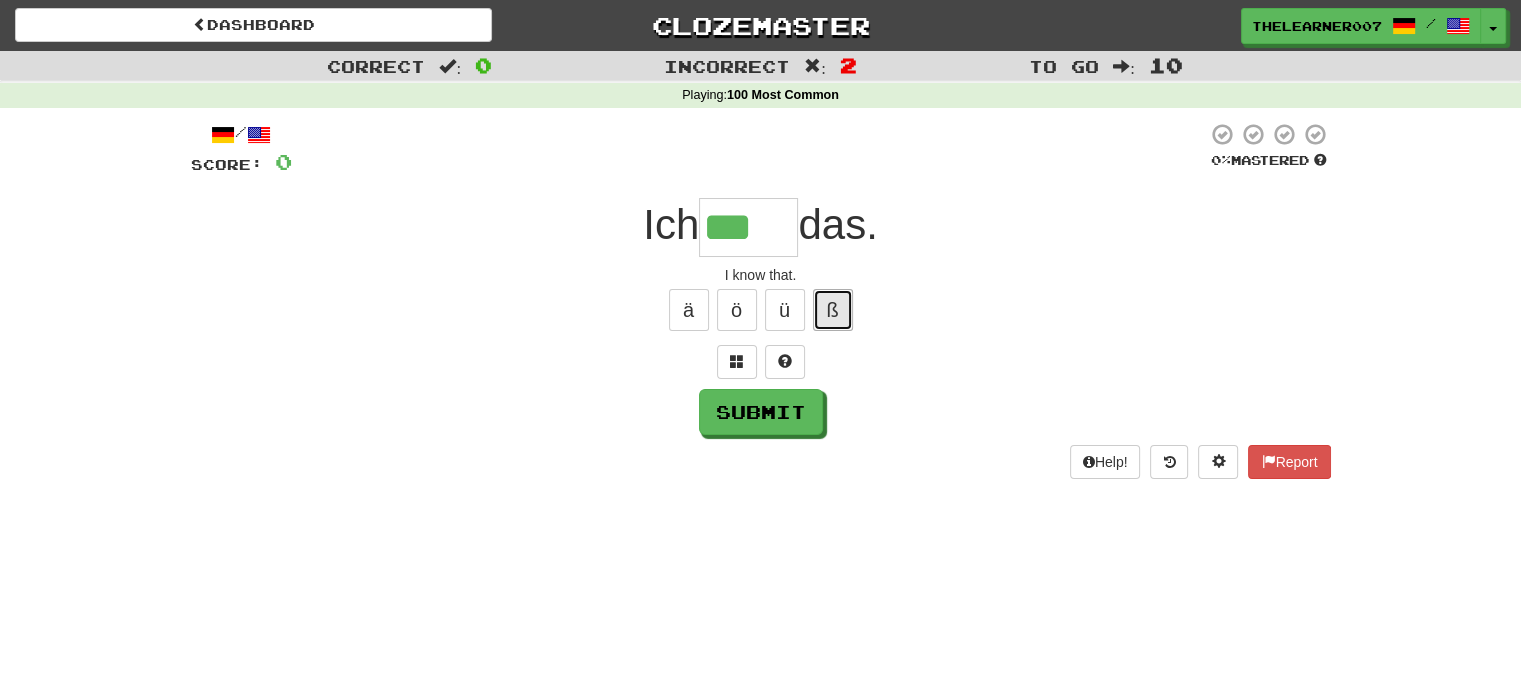 click on "ß" at bounding box center [833, 310] 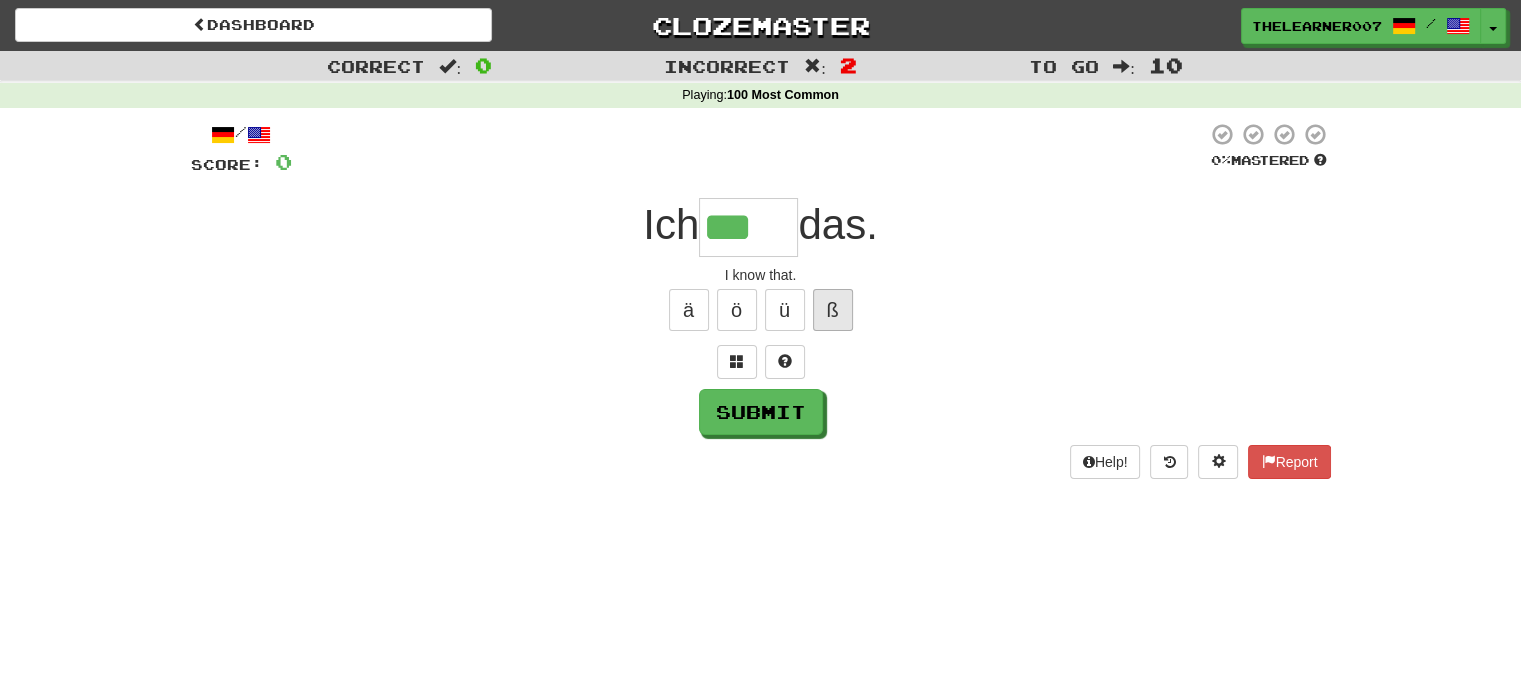 type on "****" 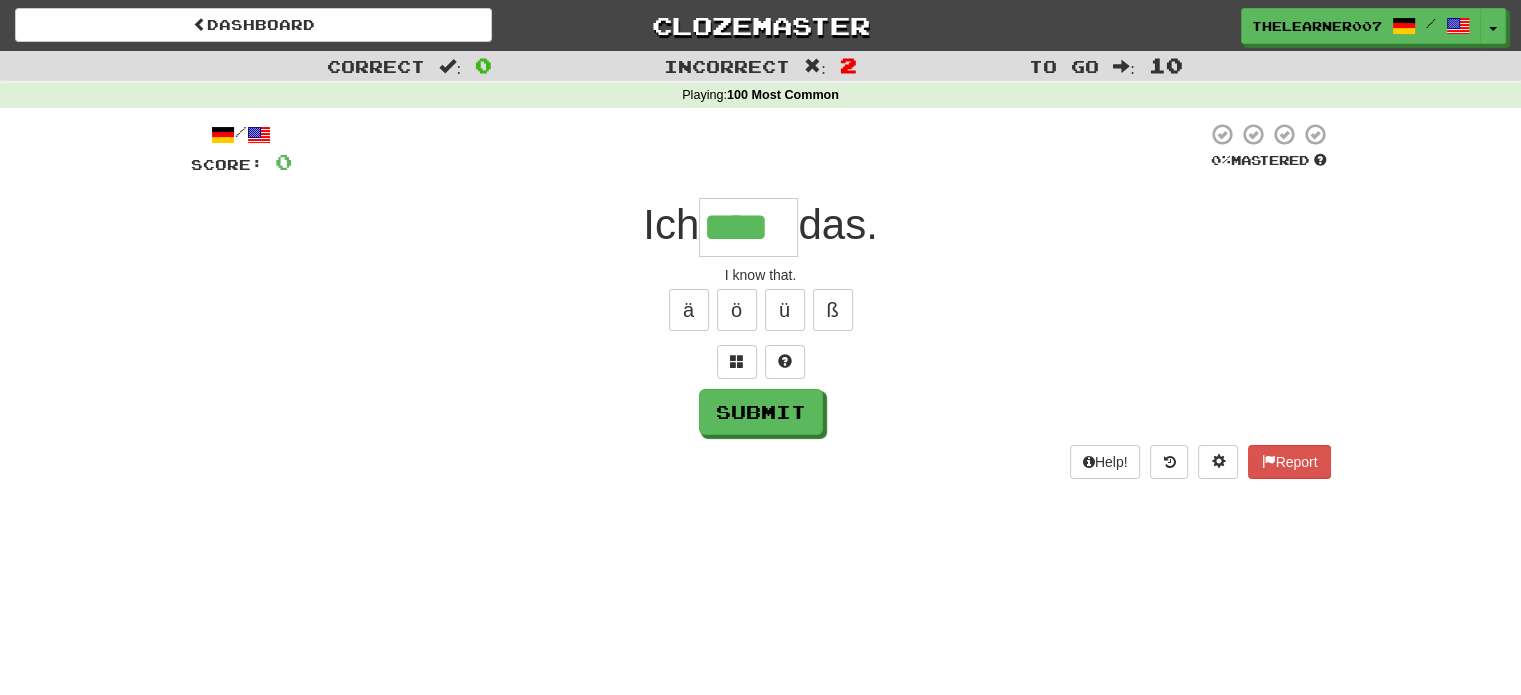 click on "/  Score:   0 0 %  Mastered Ich  ****  das. I know that. ä ö ü ß Submit  Help!  Report" at bounding box center (761, 300) 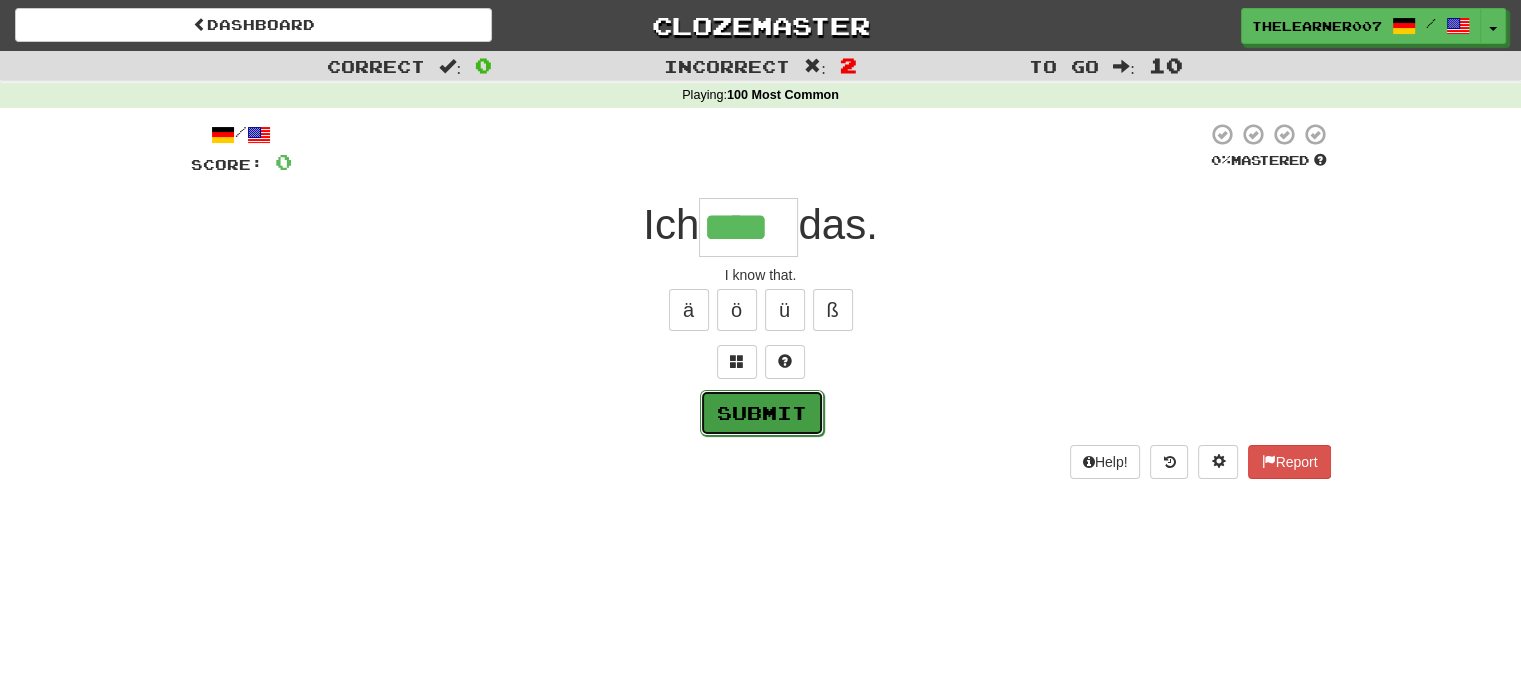click on "Submit" at bounding box center [762, 413] 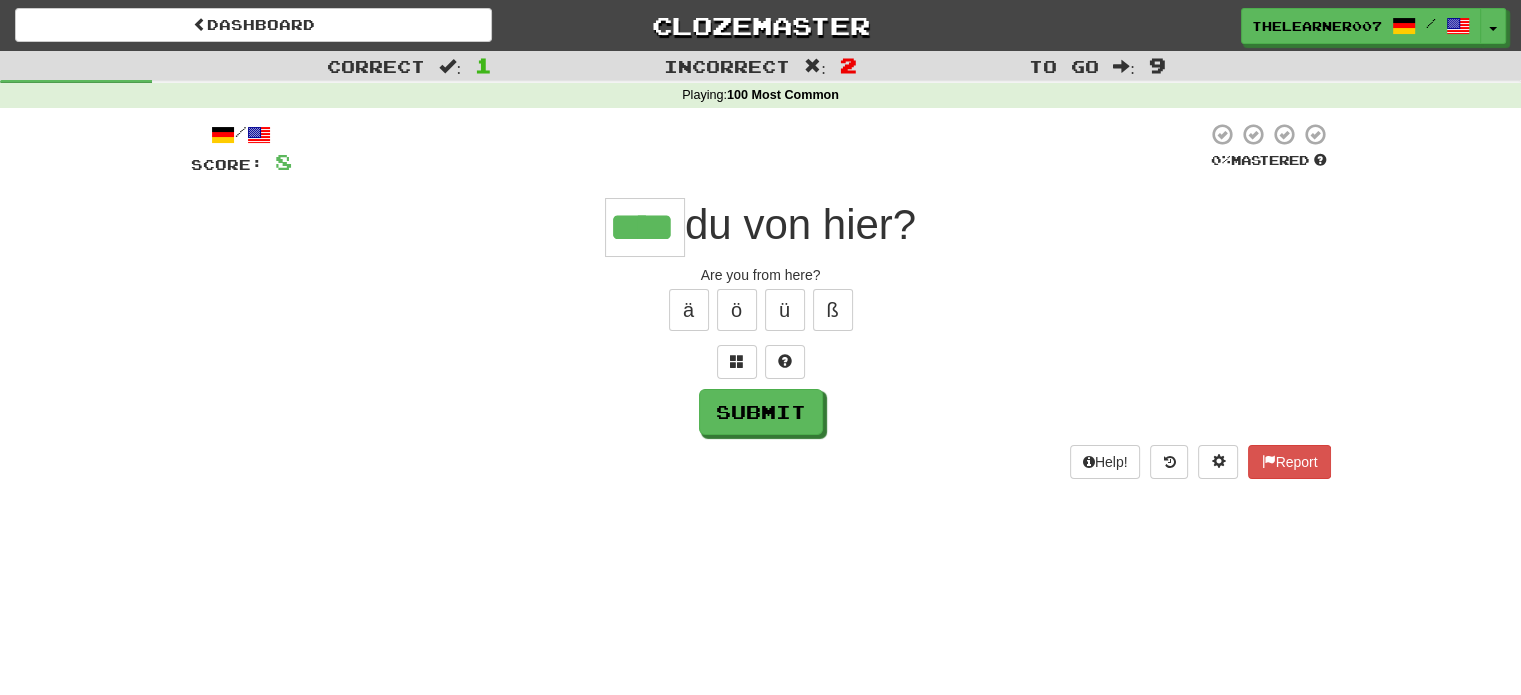 type on "****" 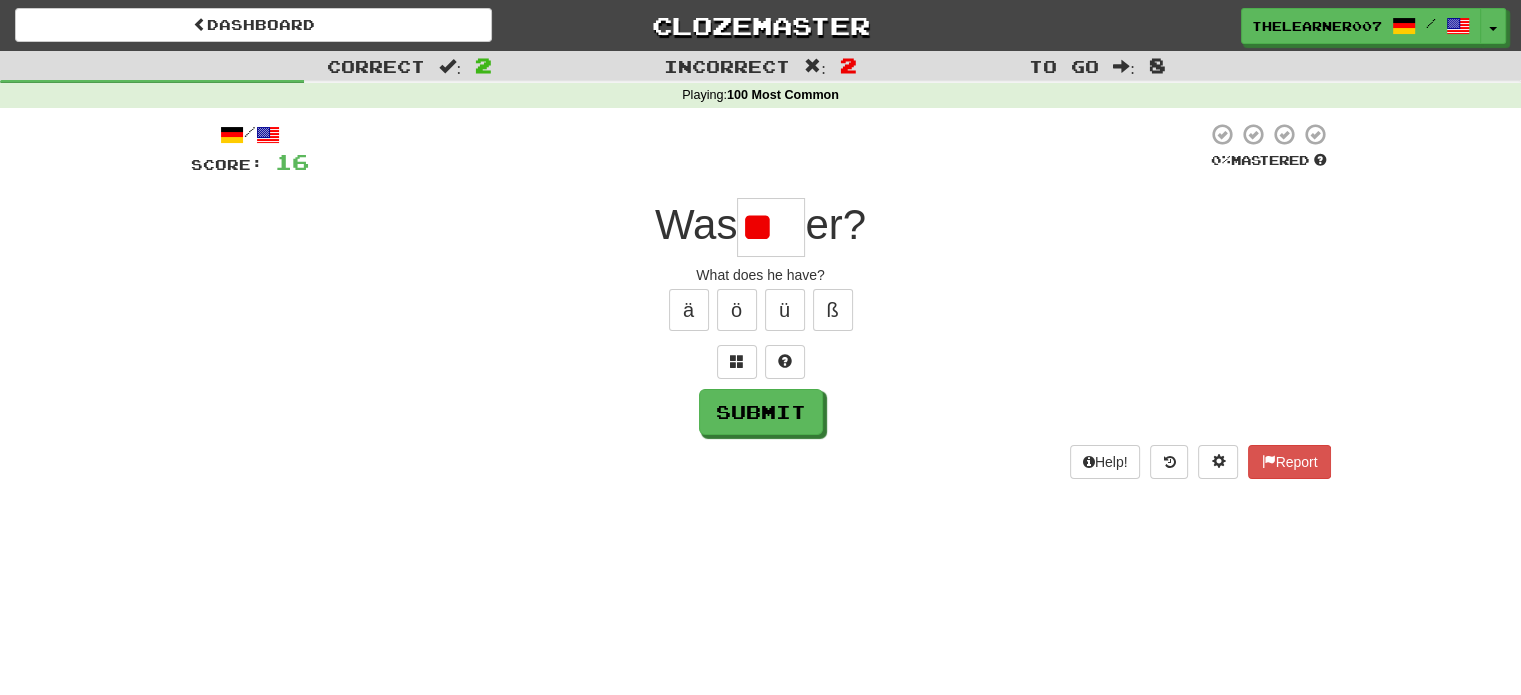 type on "*" 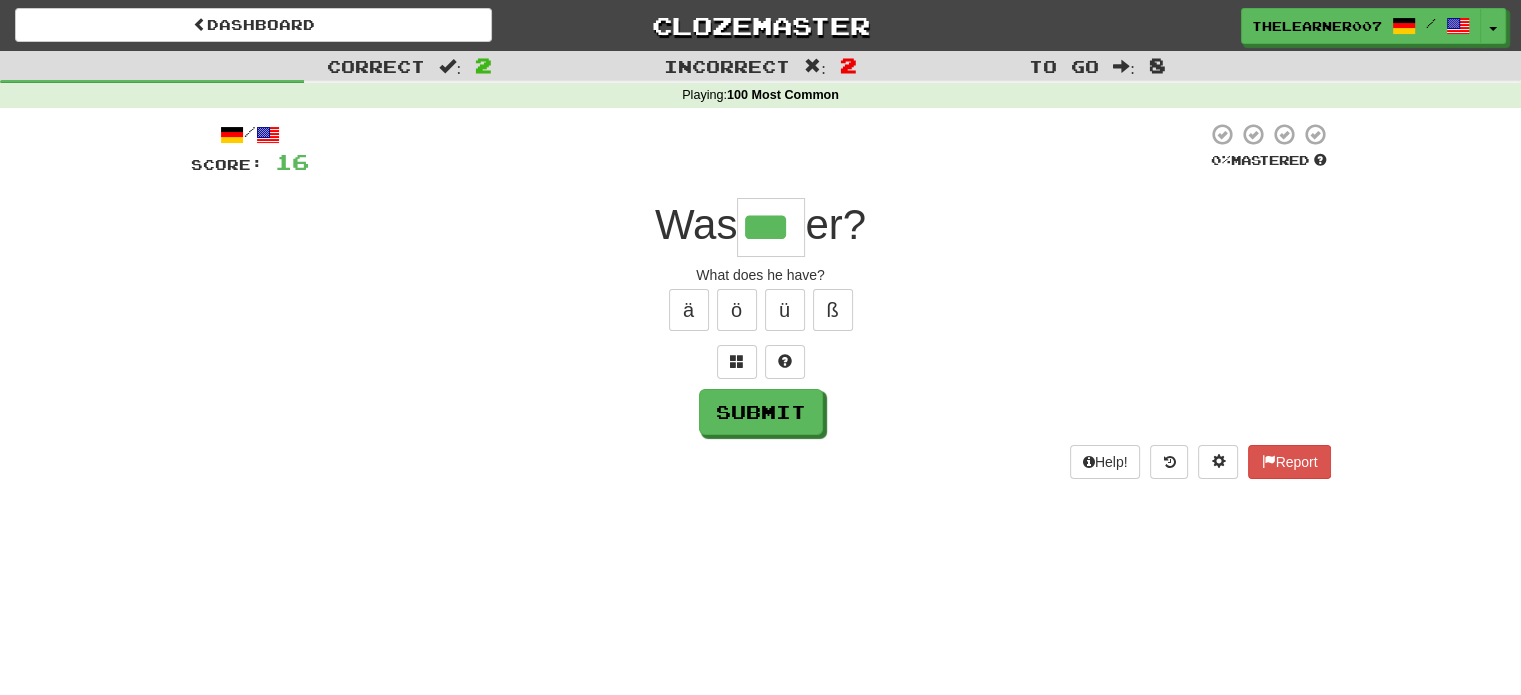 type on "***" 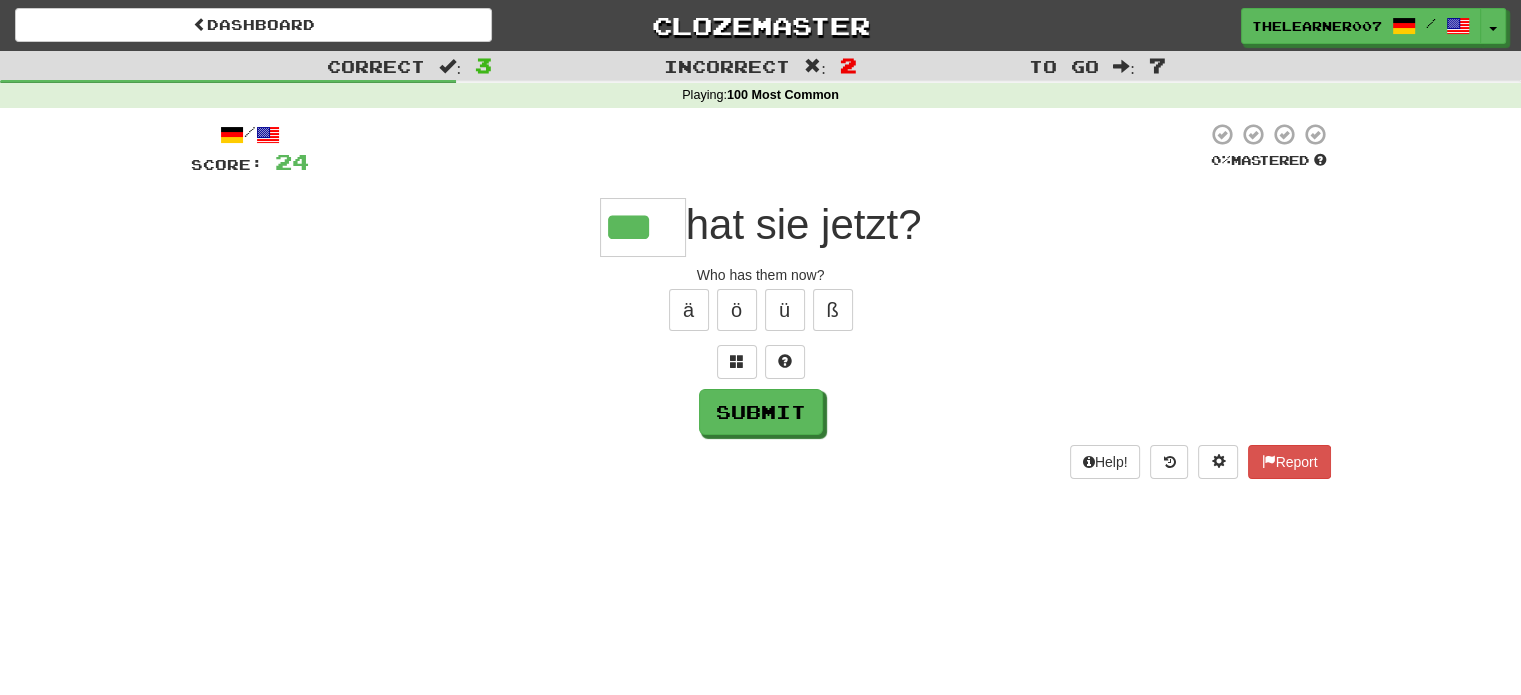 type on "***" 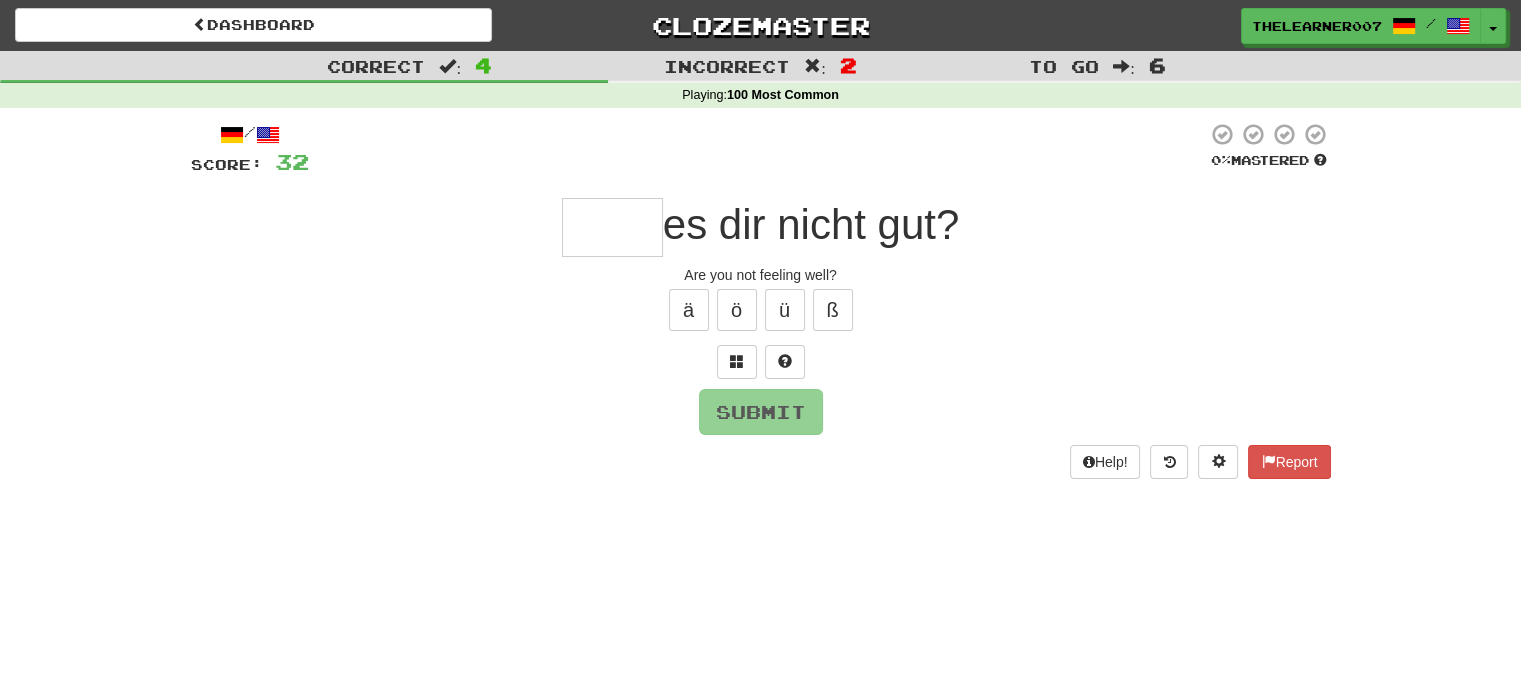 type on "*" 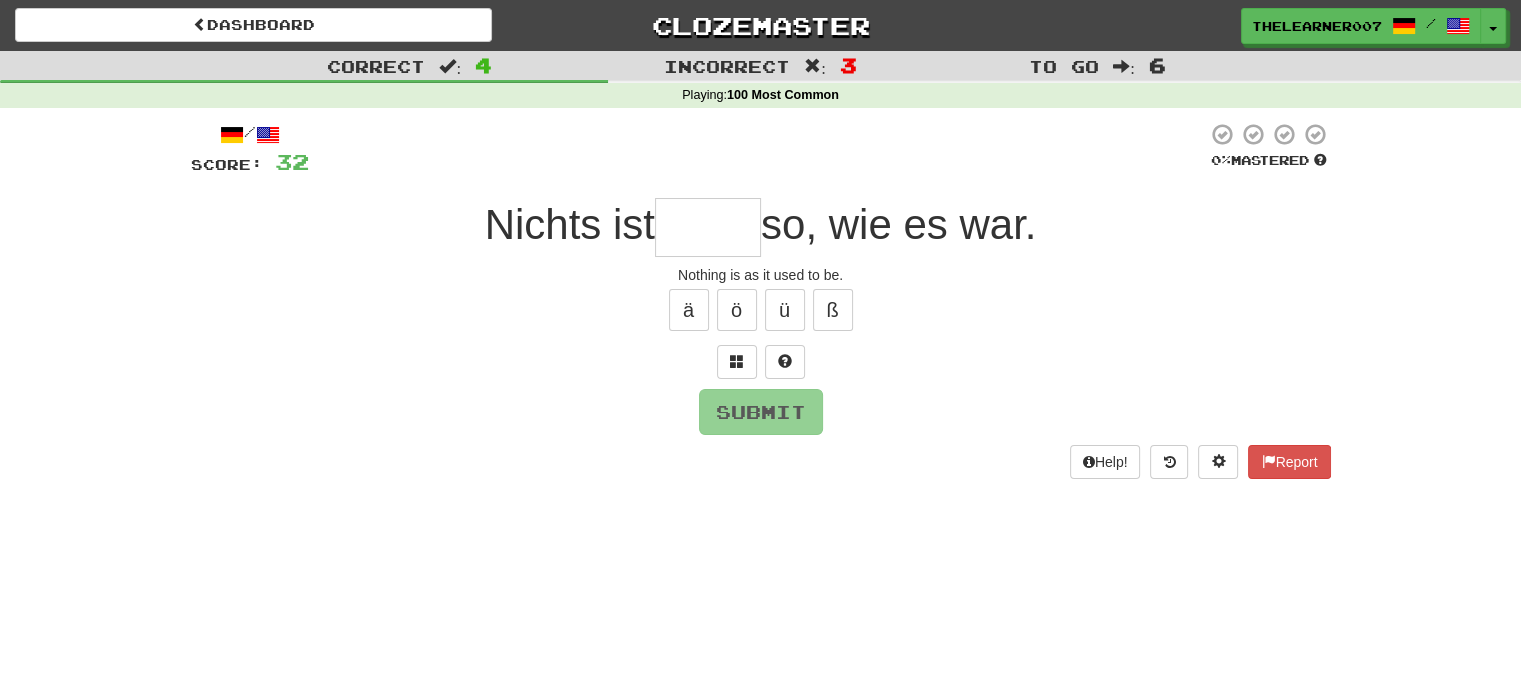 type on "****" 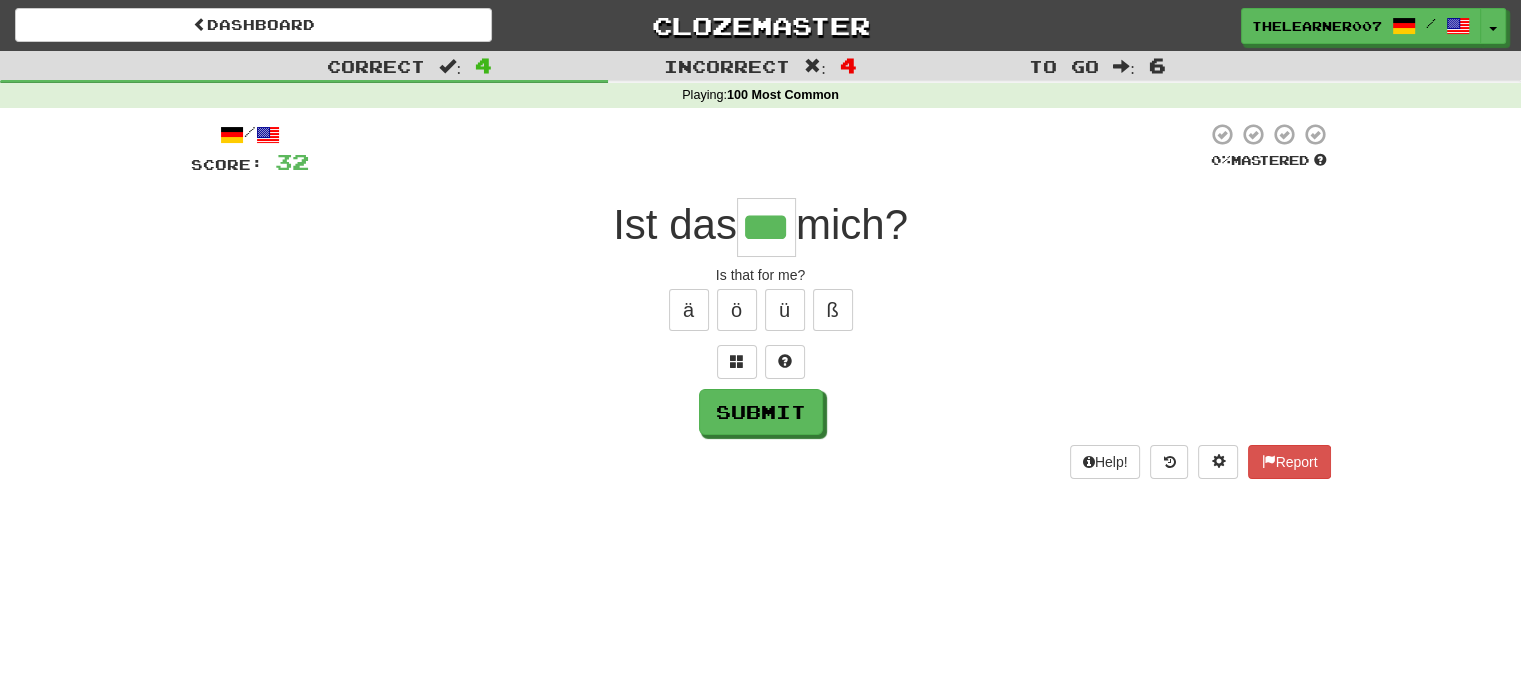 type on "***" 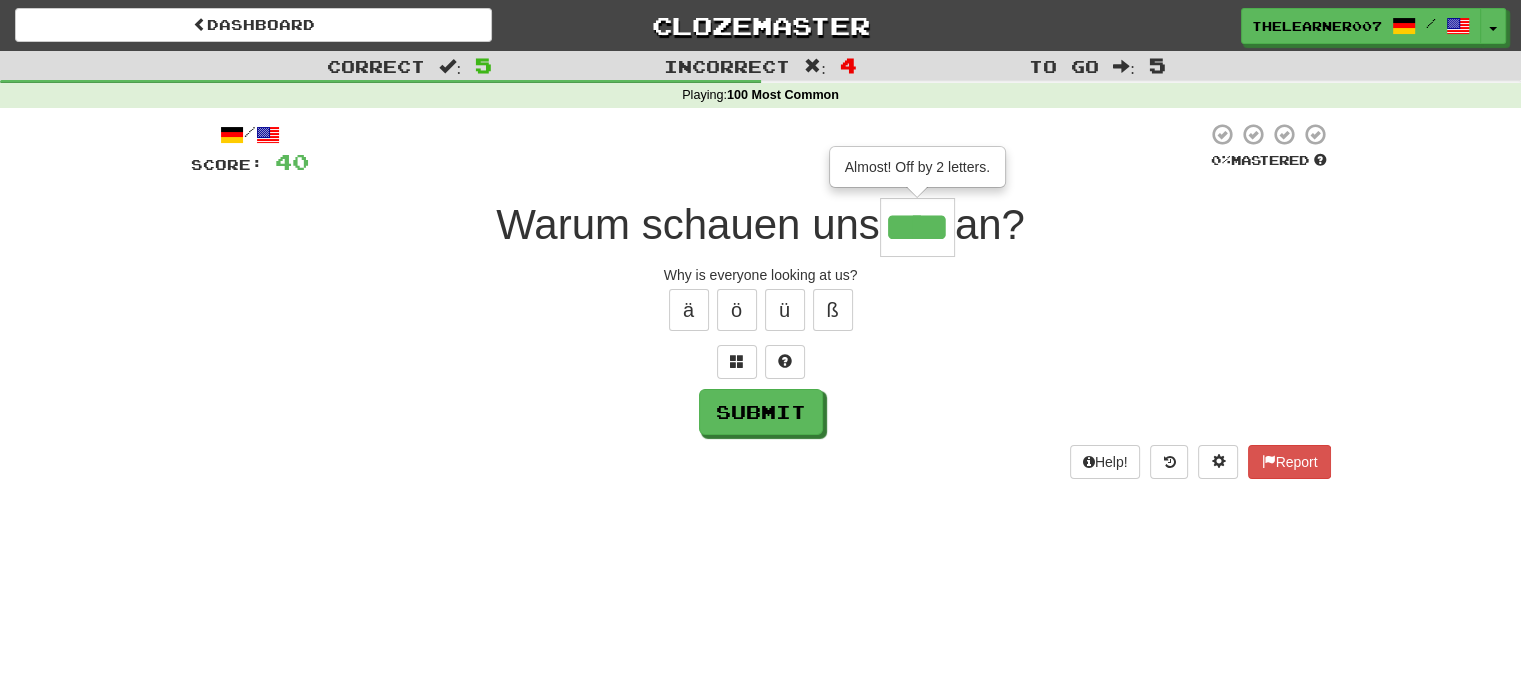 type on "****" 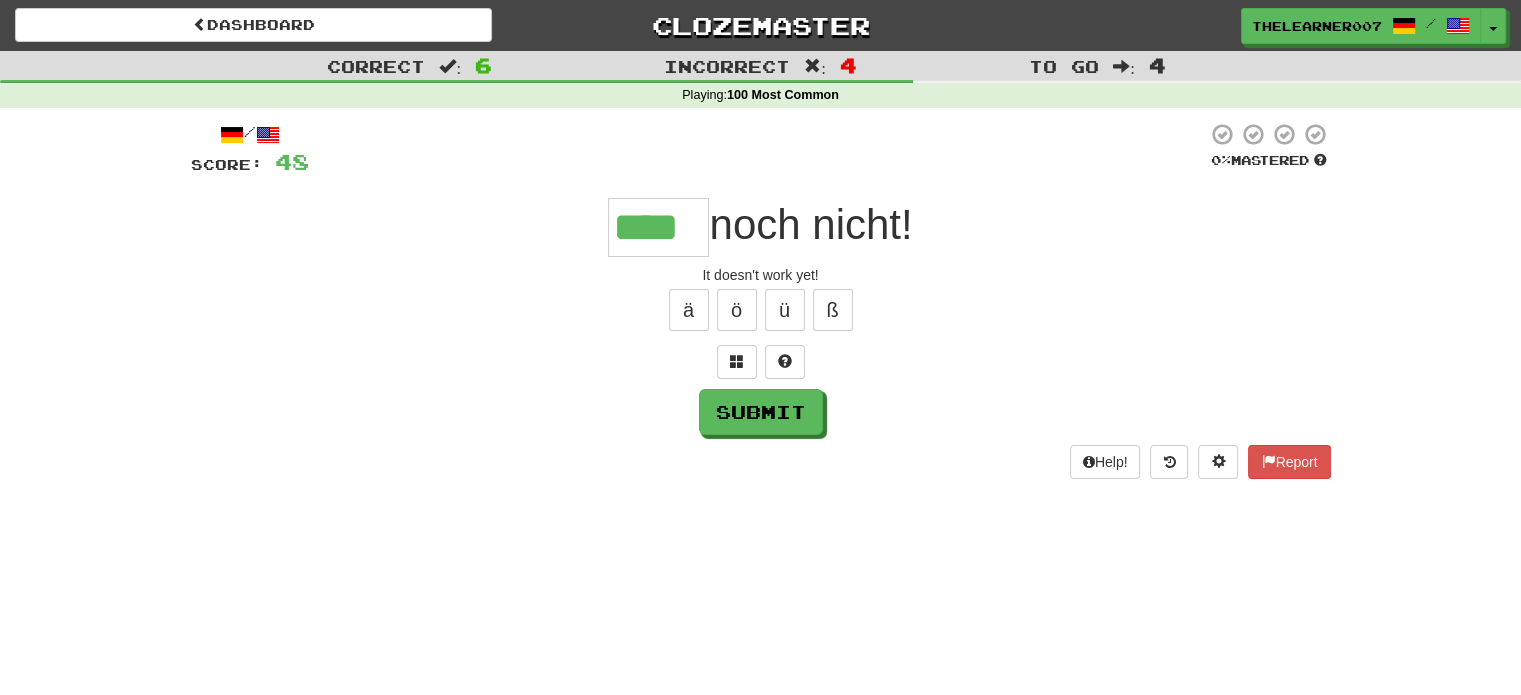 type on "****" 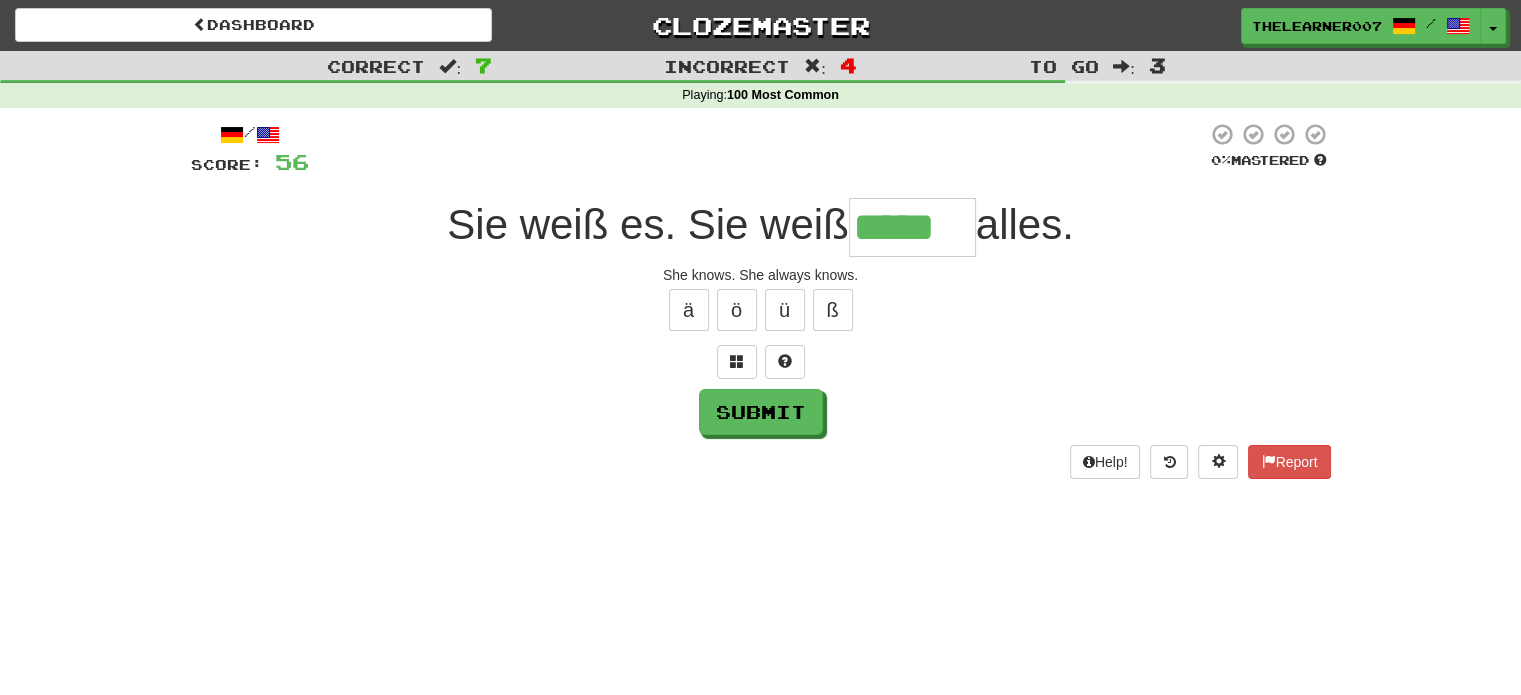 type on "*****" 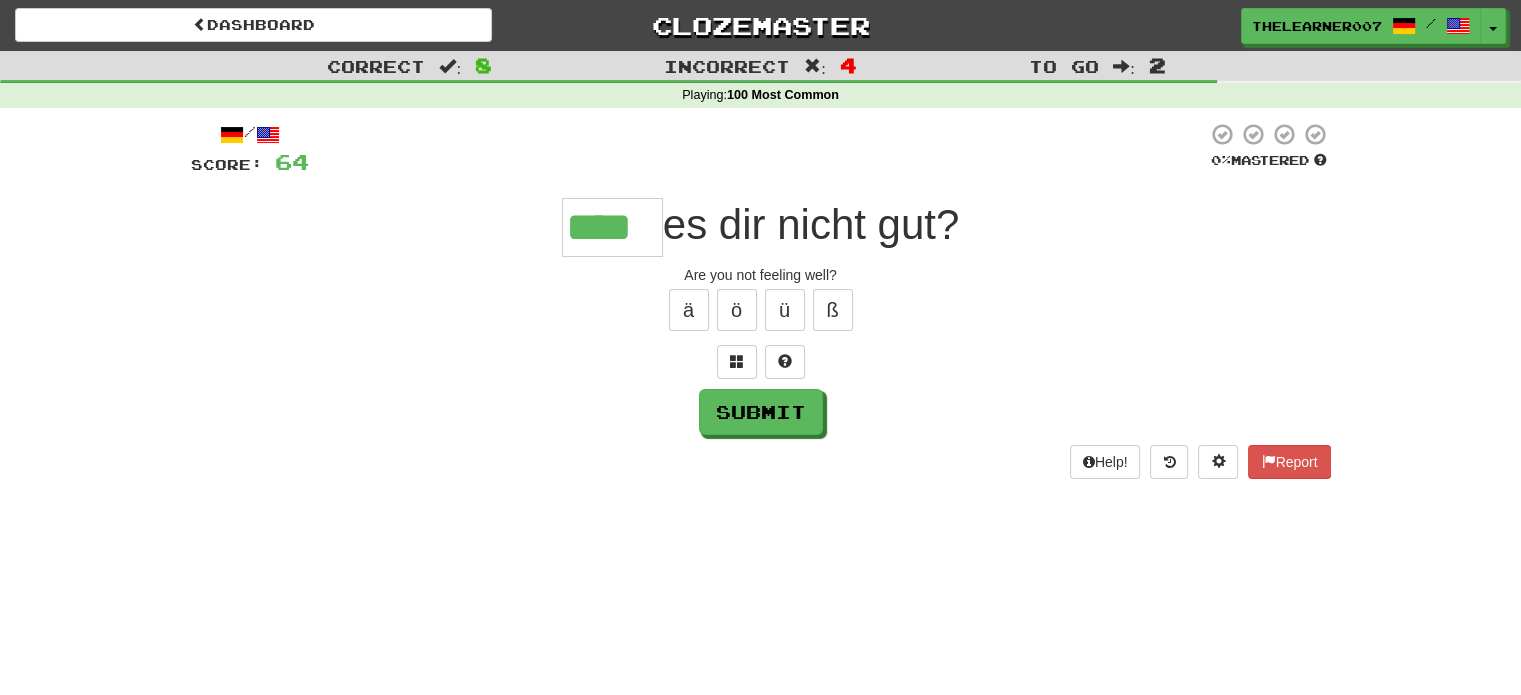type on "****" 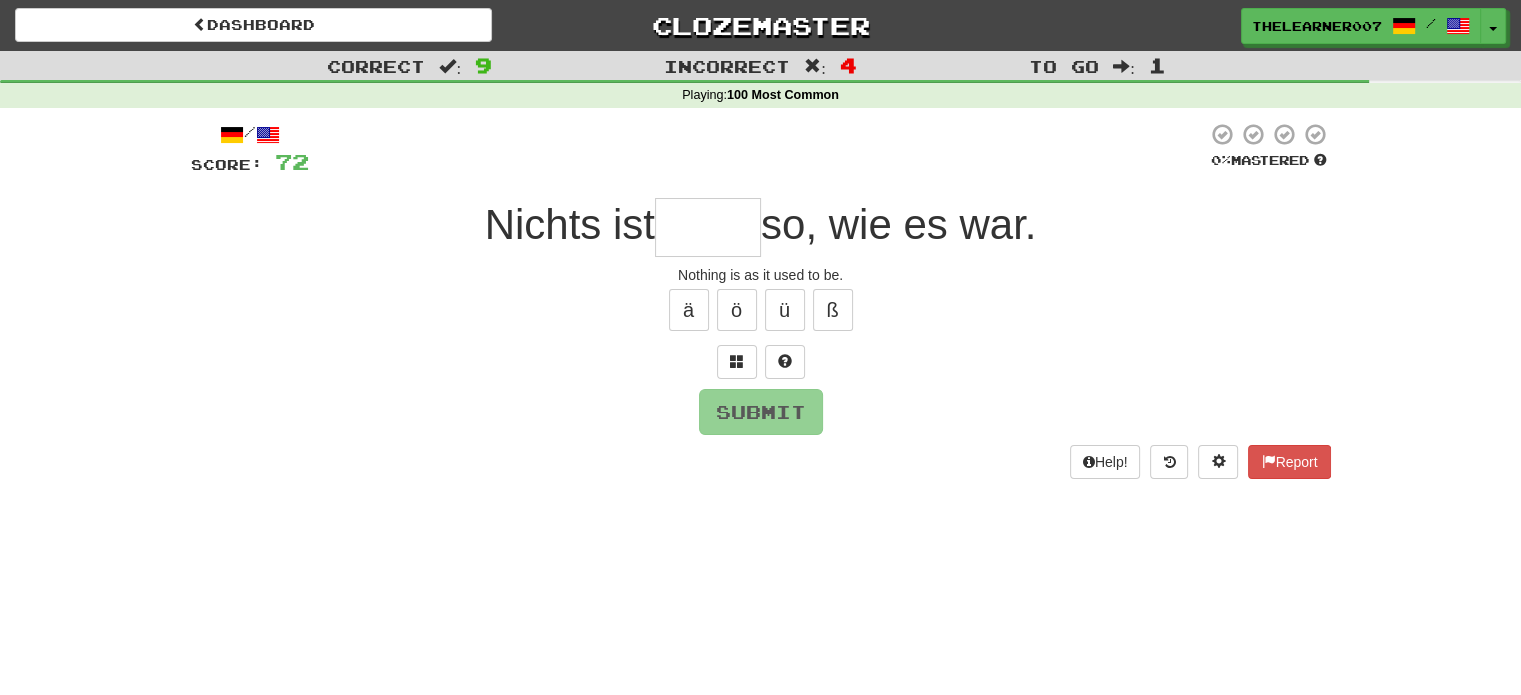 type on "****" 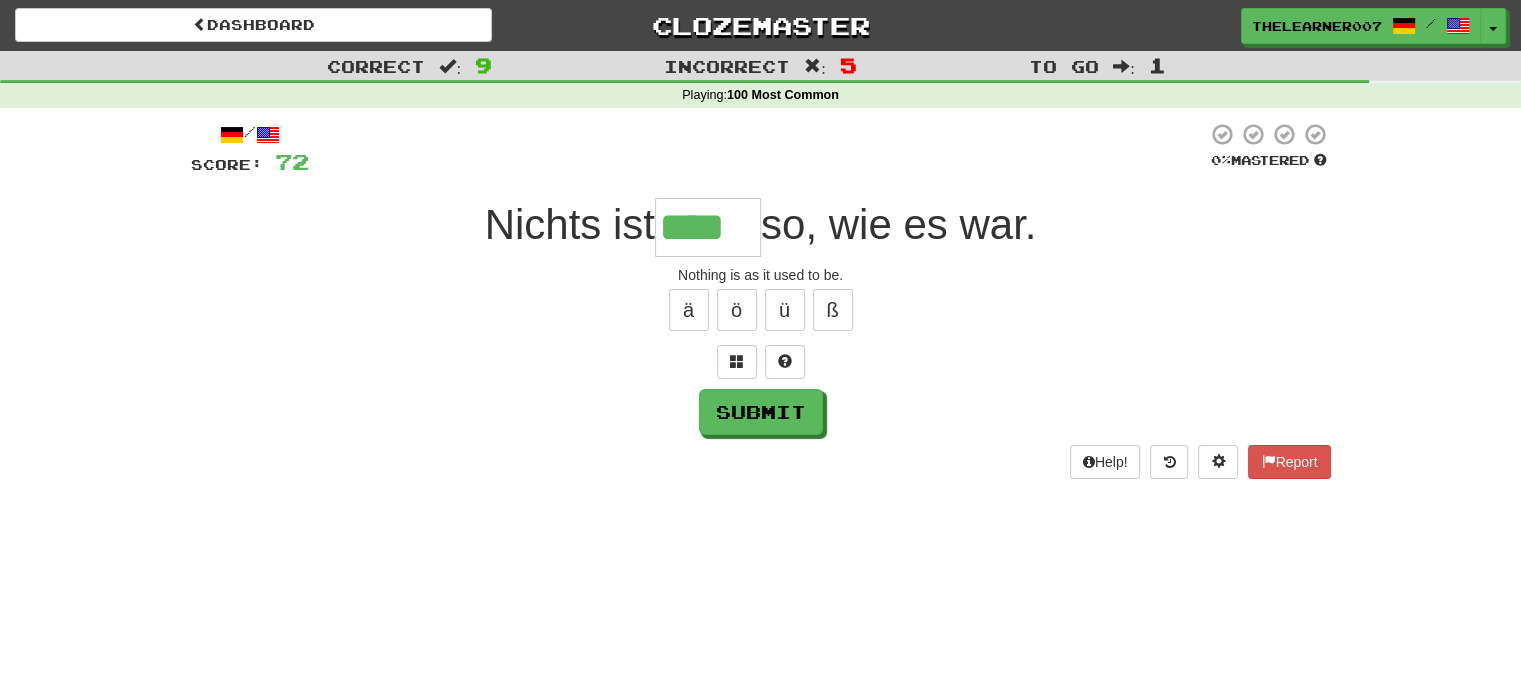 type on "****" 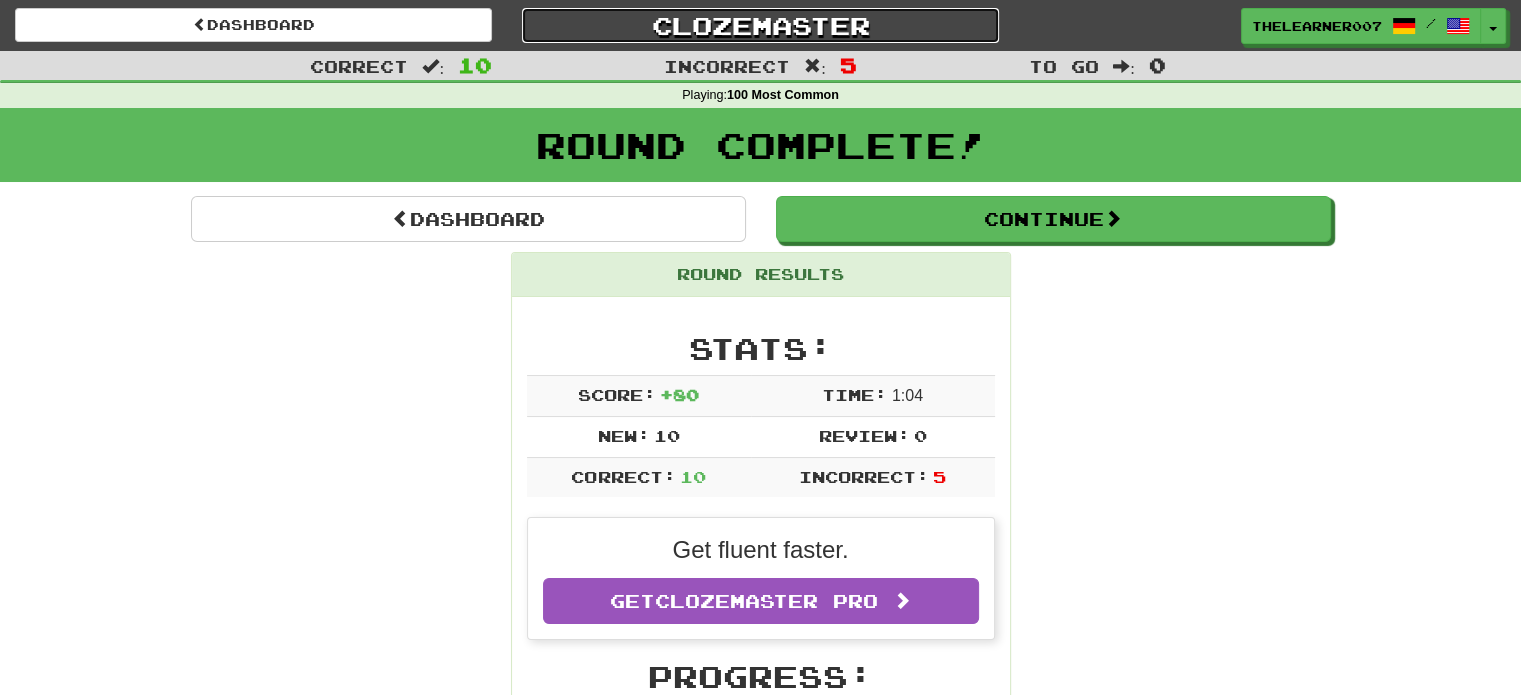 click on "Clozemaster" at bounding box center (760, 25) 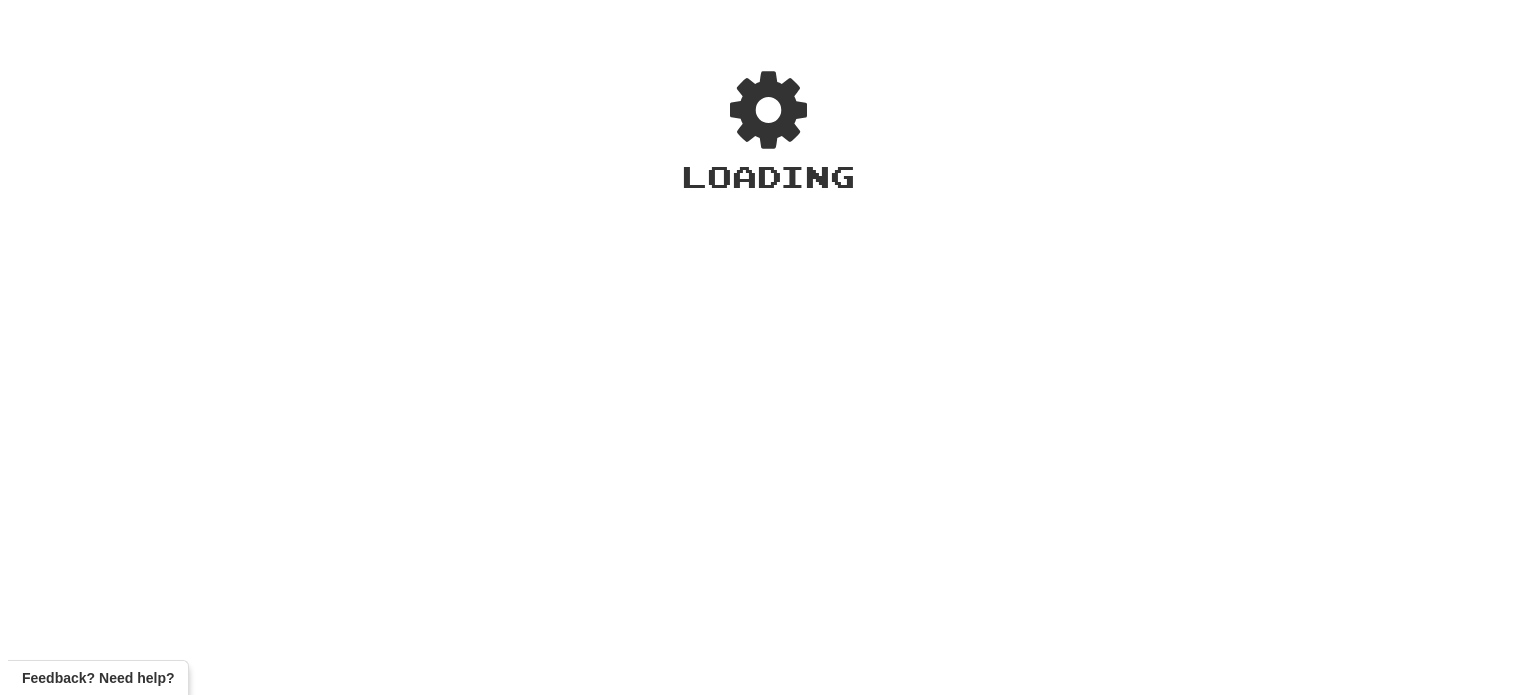 scroll, scrollTop: 0, scrollLeft: 0, axis: both 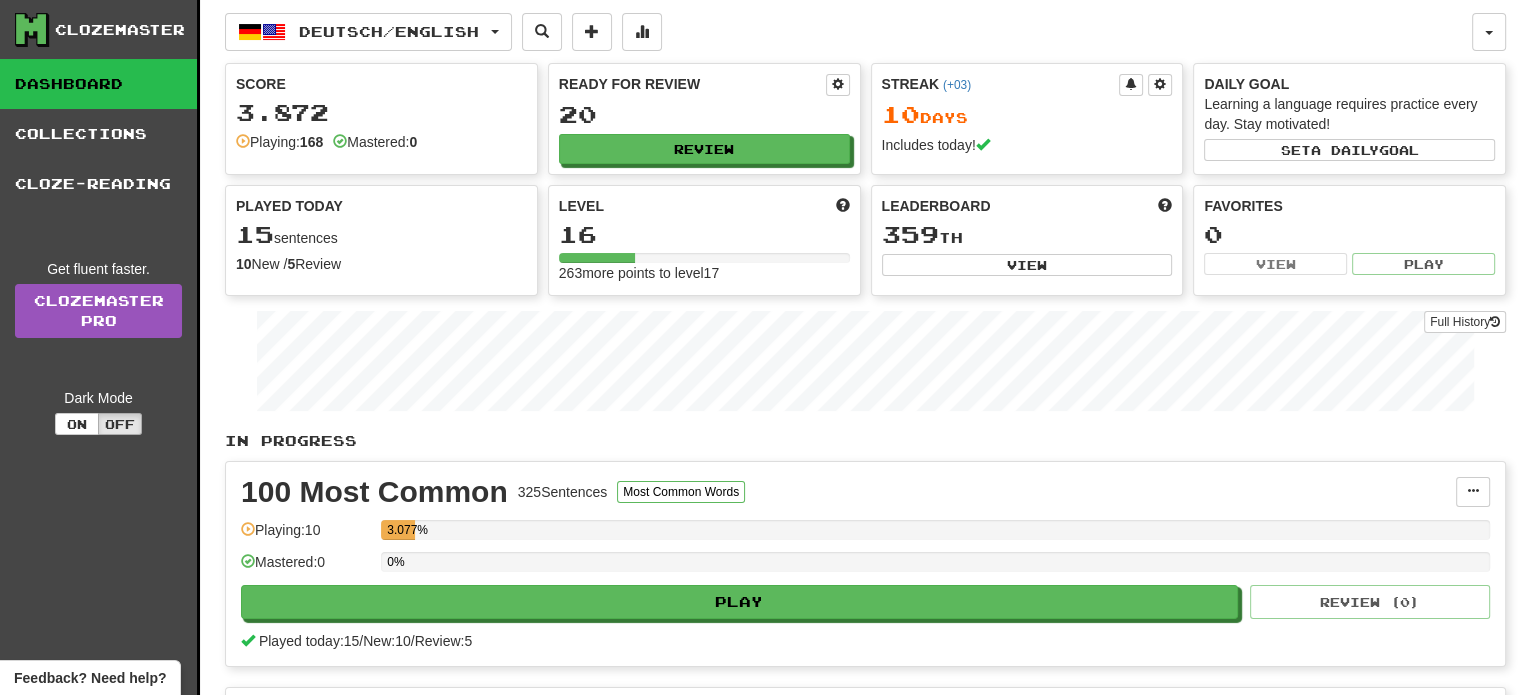 click on "Ready for Review 20   Review" at bounding box center (704, 119) 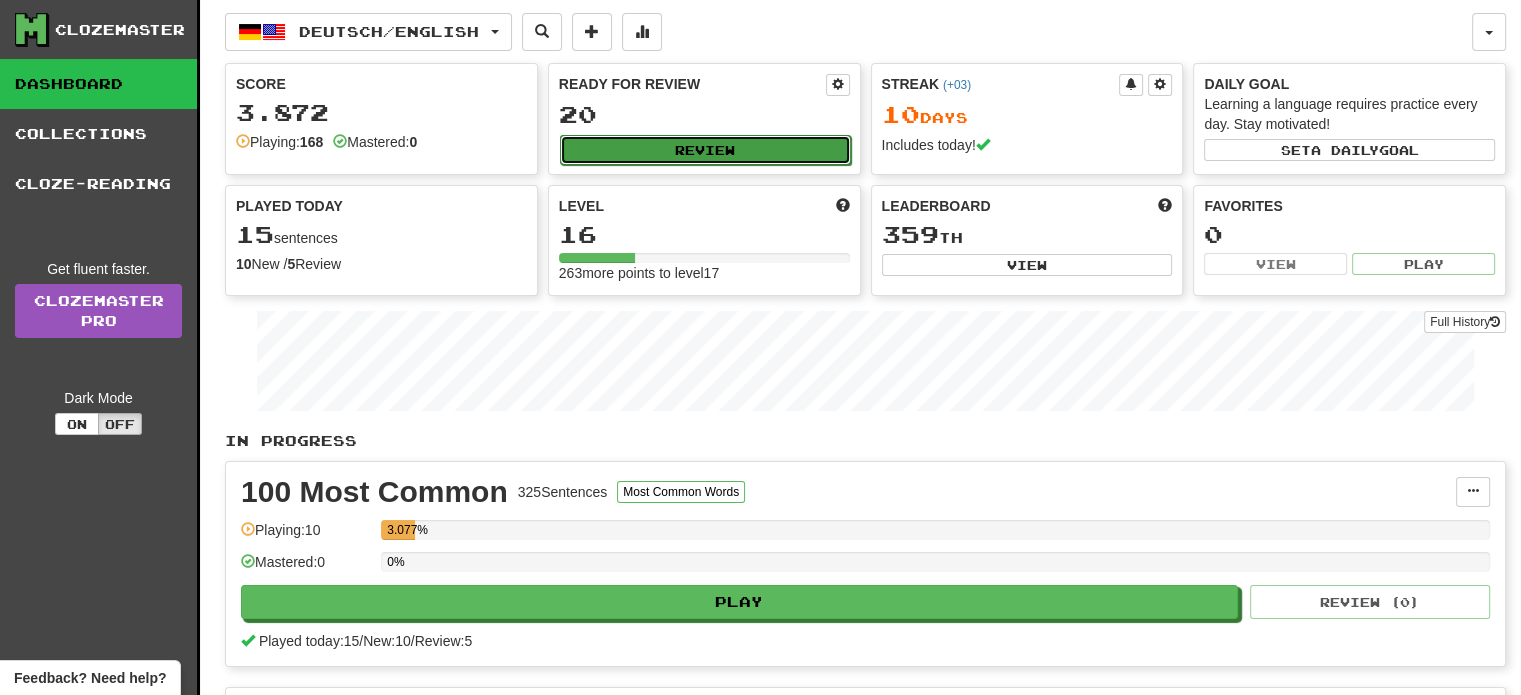 click on "Review" at bounding box center [705, 150] 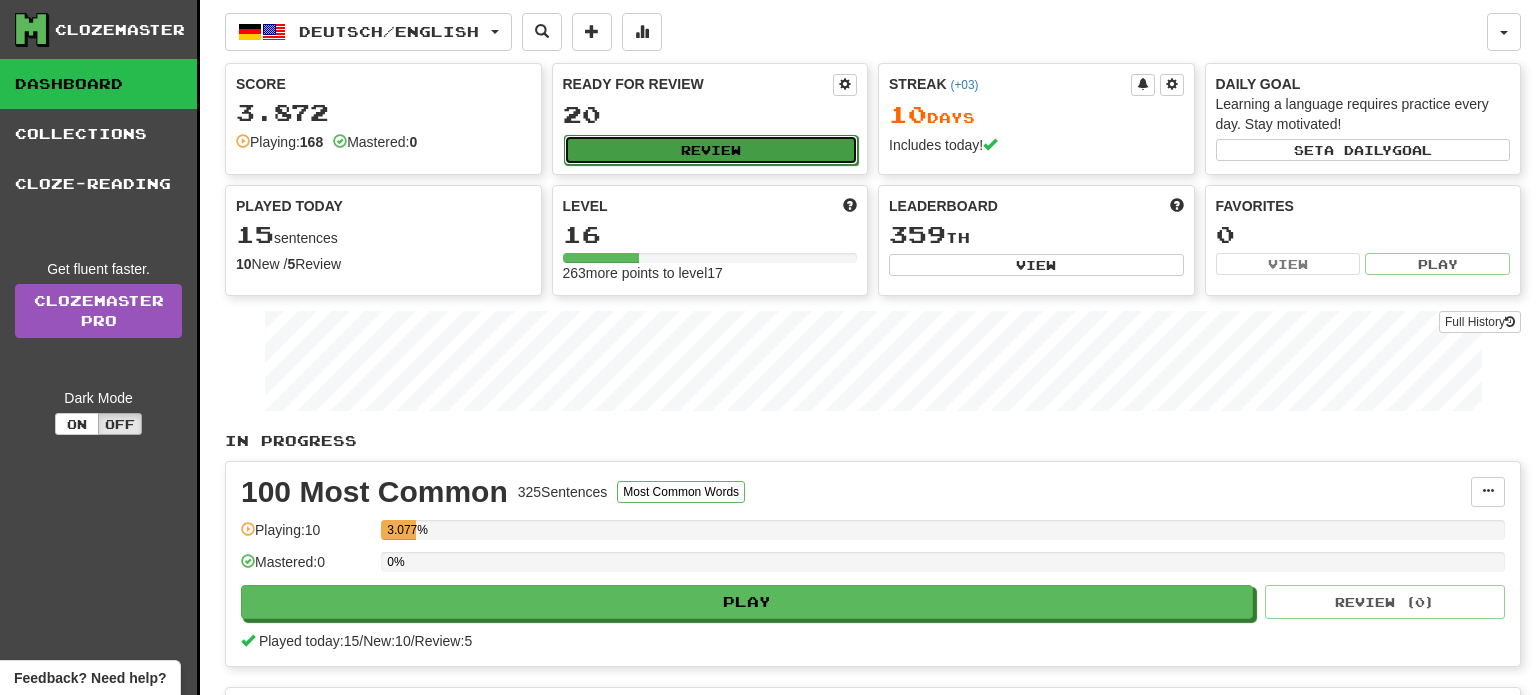 select on "**" 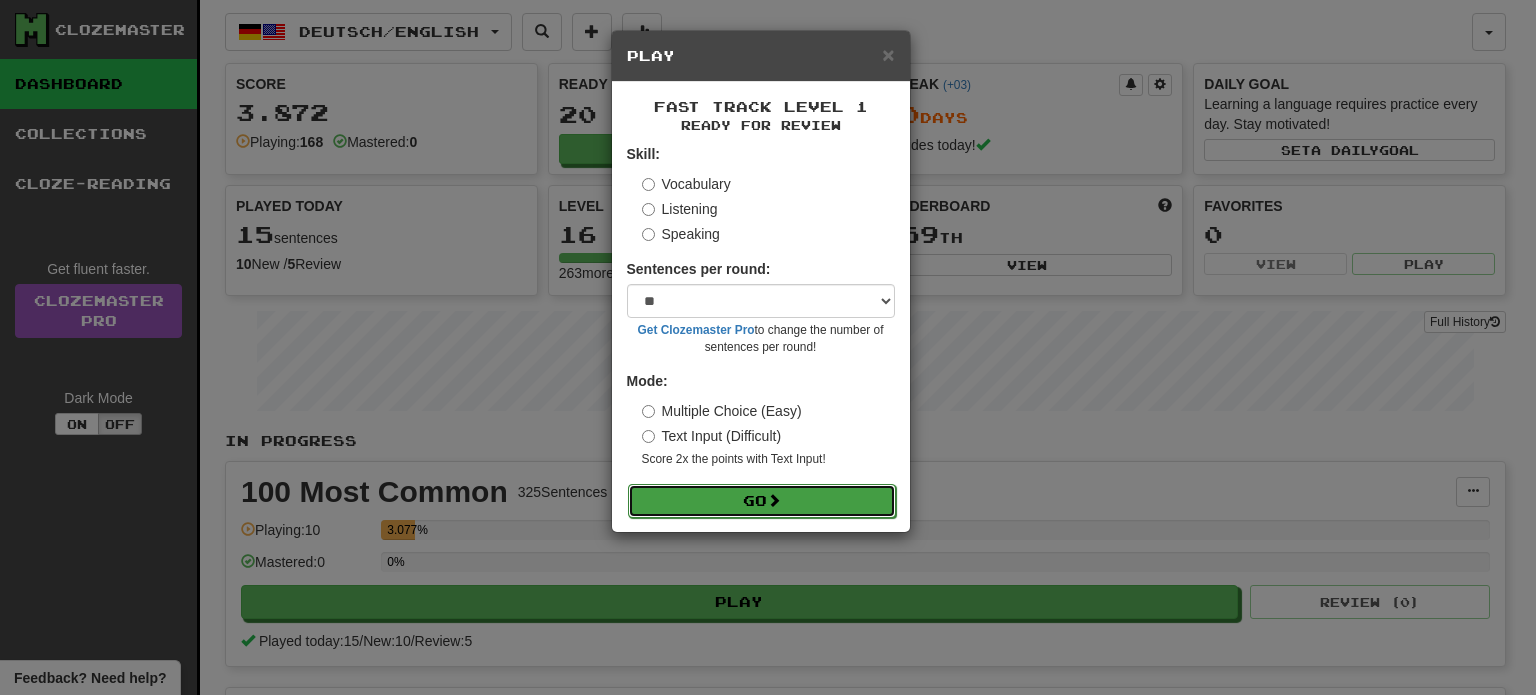 click on "Go" at bounding box center (762, 501) 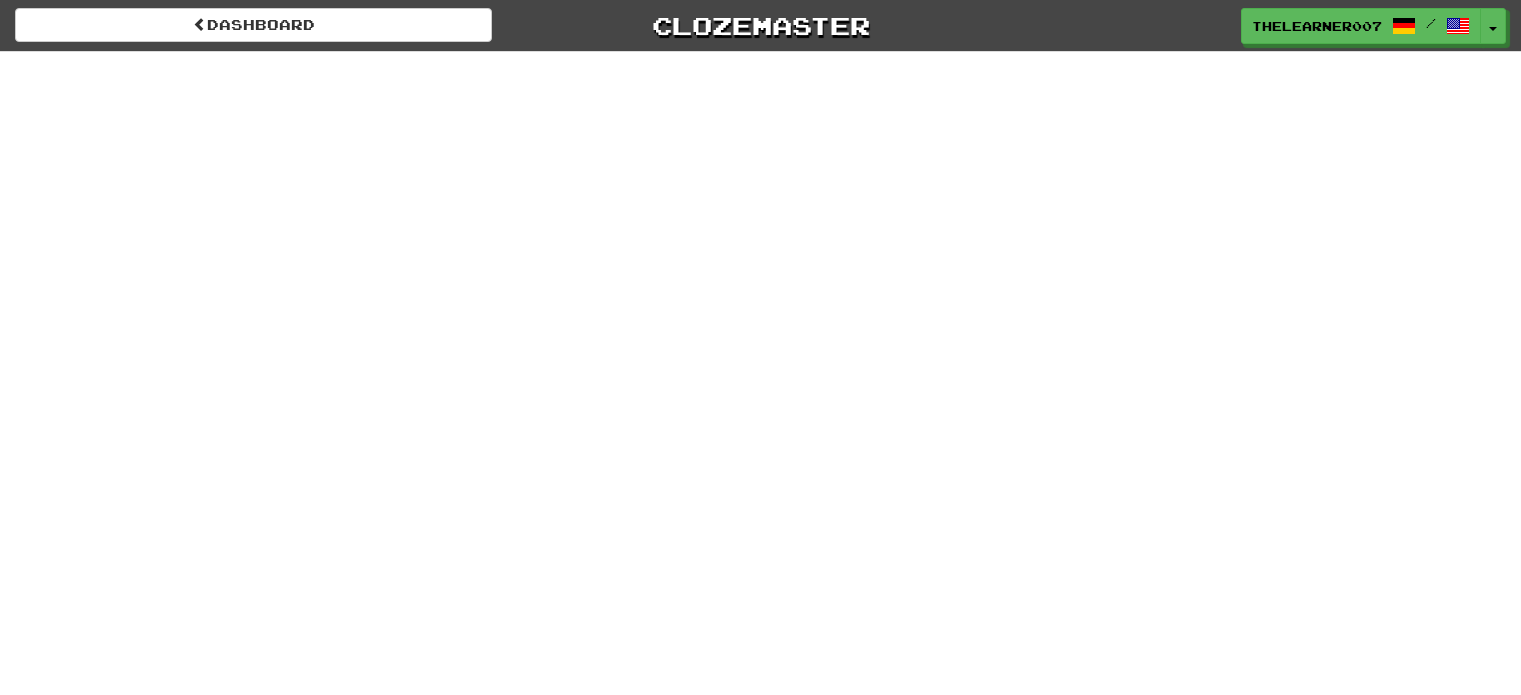 scroll, scrollTop: 0, scrollLeft: 0, axis: both 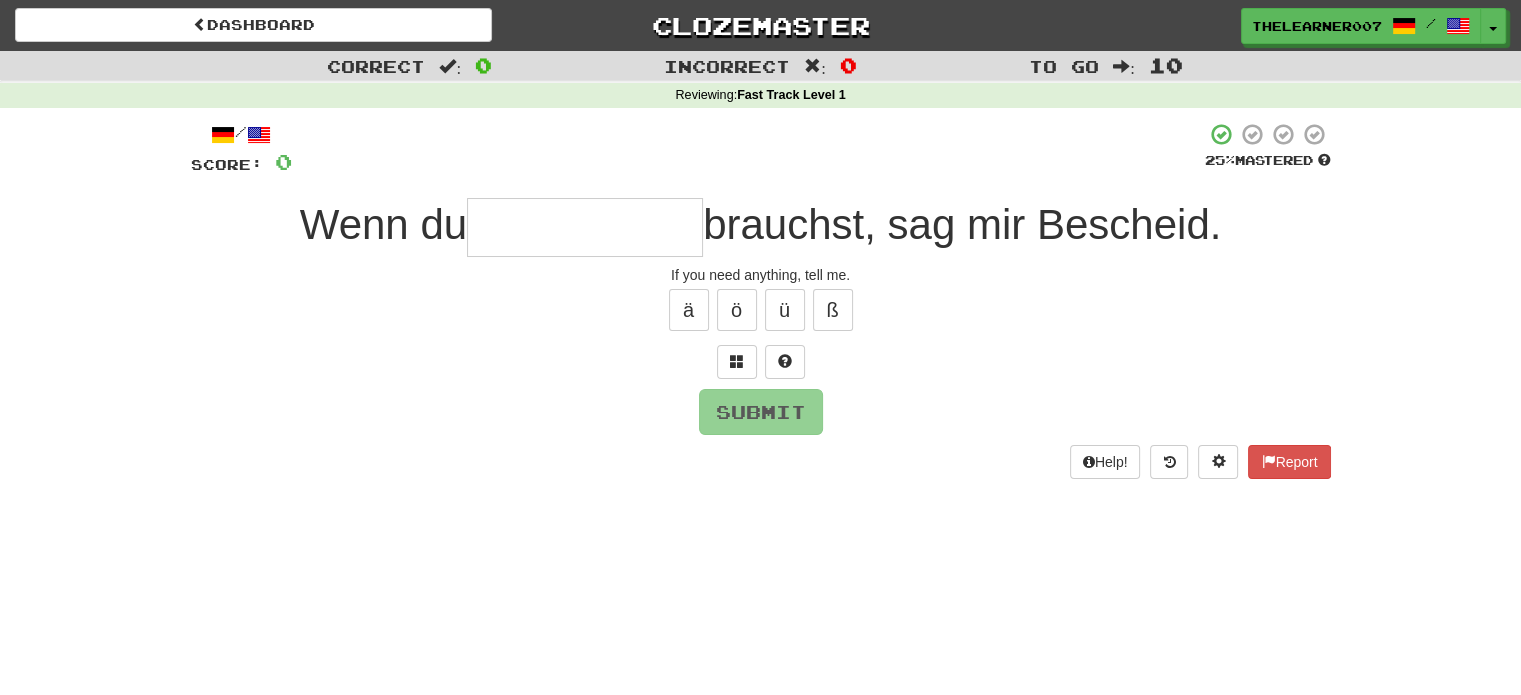type on "**********" 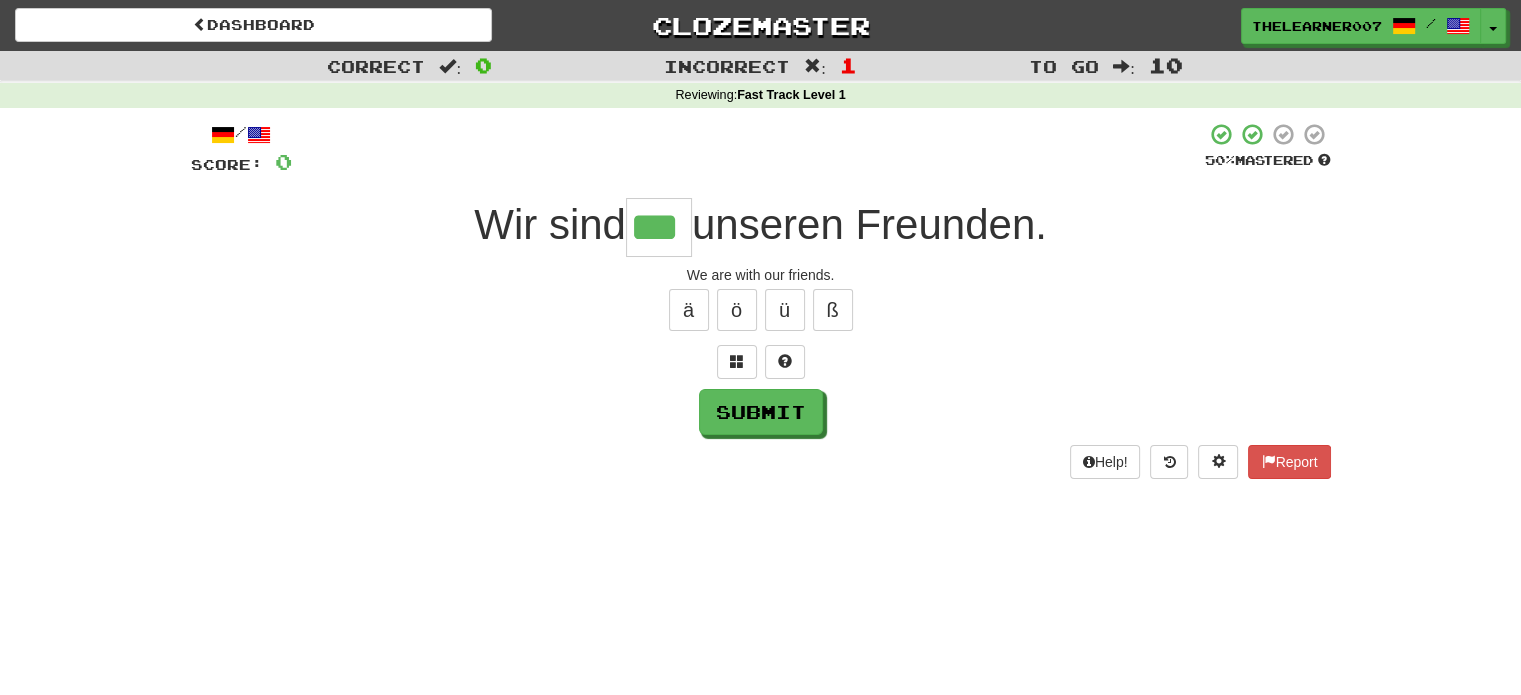 type on "***" 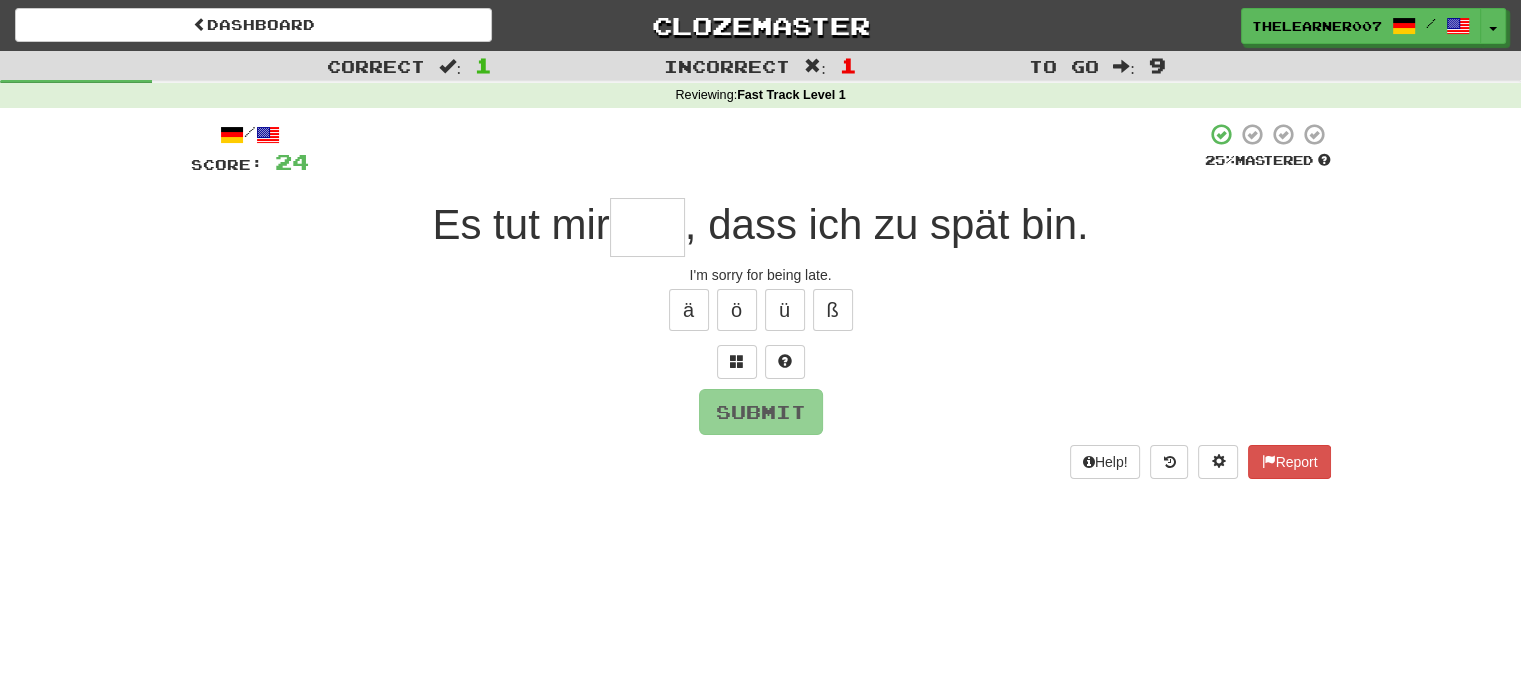 type on "****" 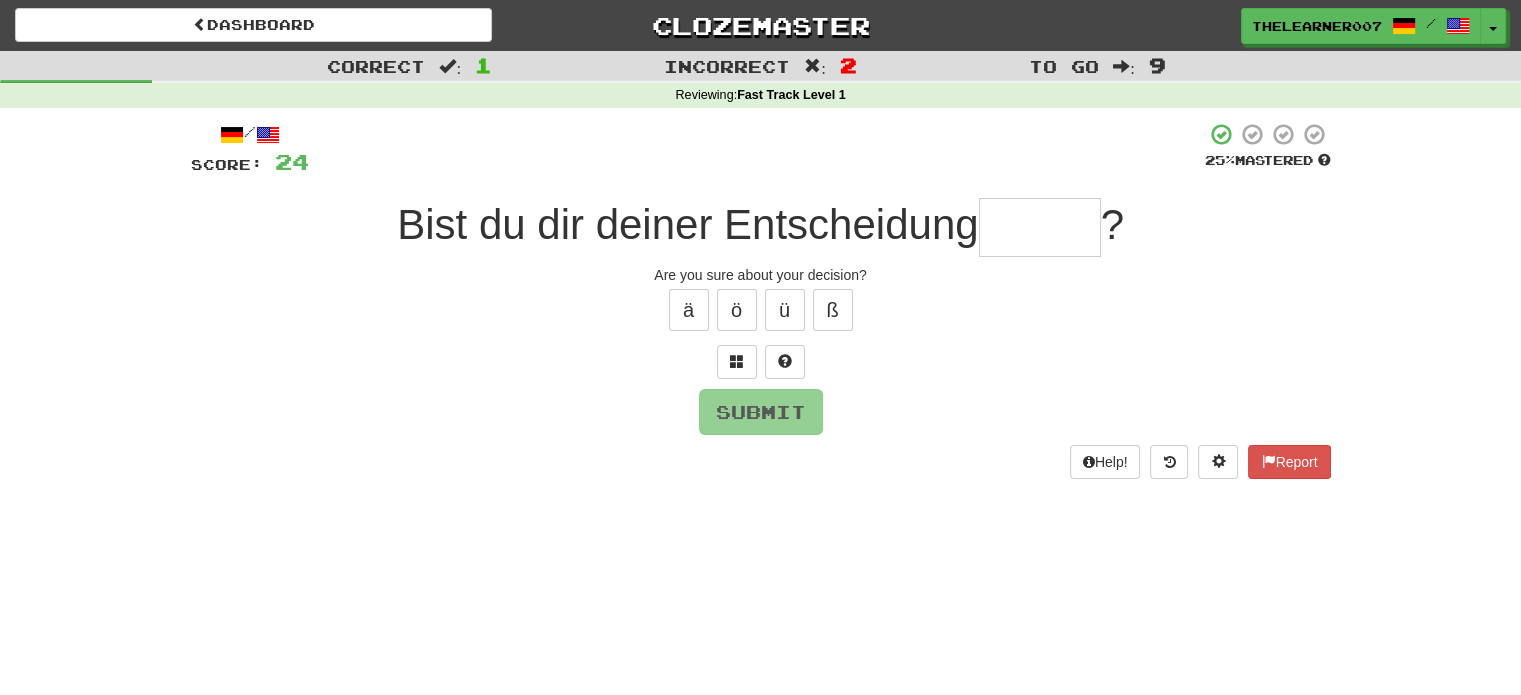 type on "******" 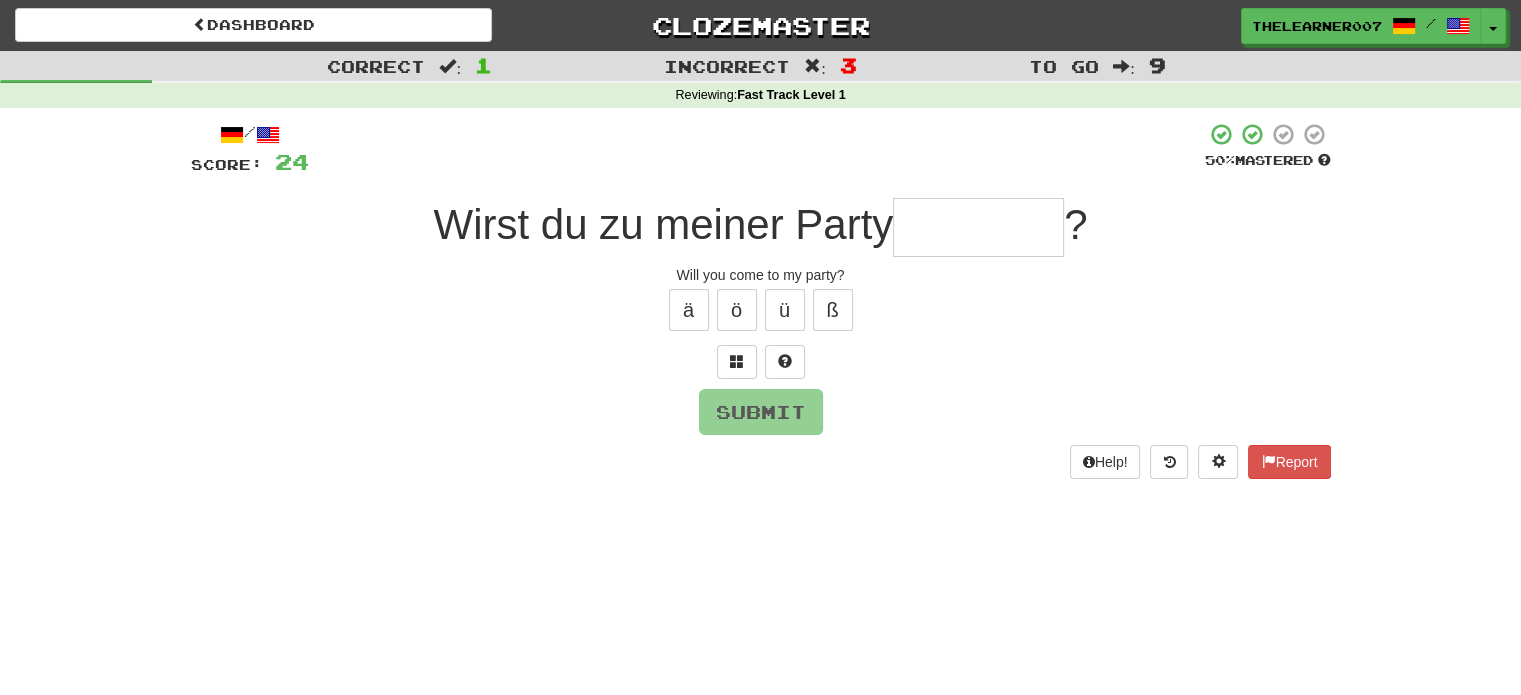 type on "******" 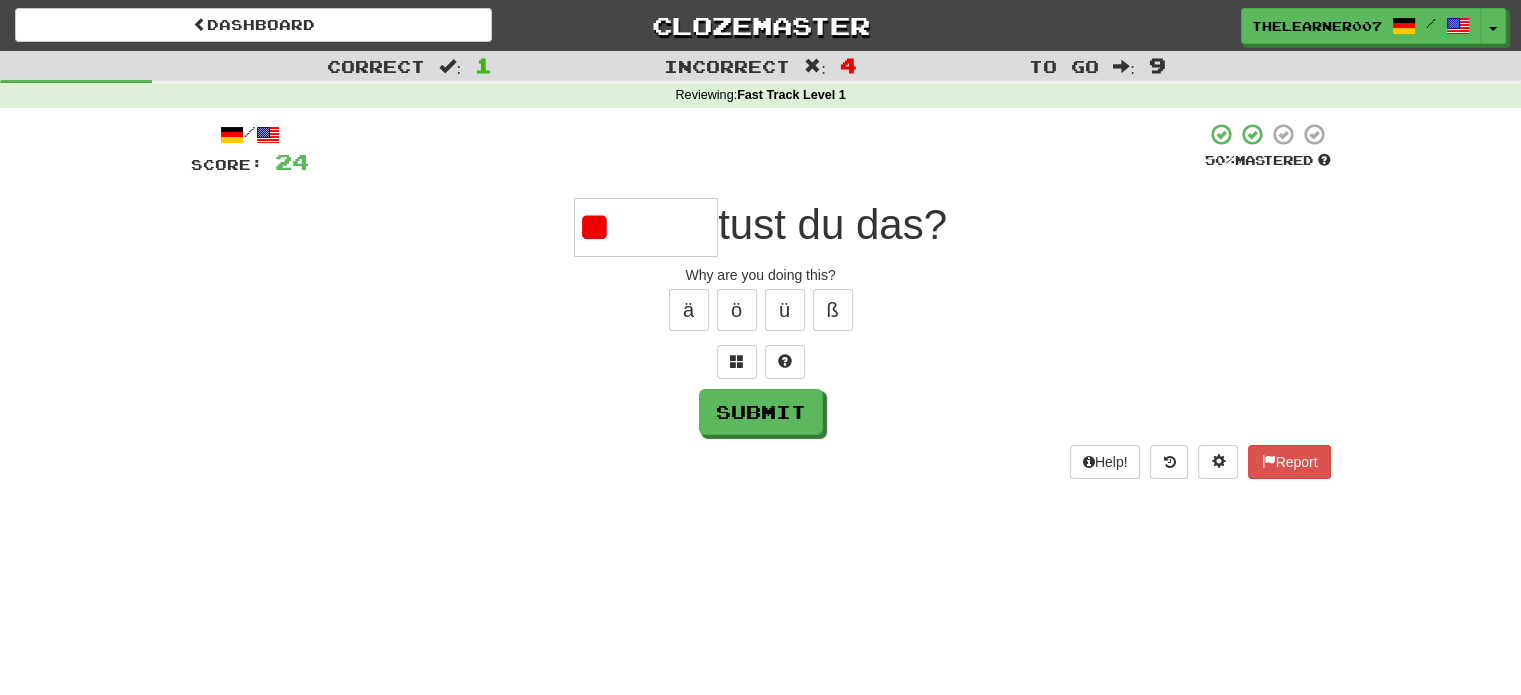 type on "*" 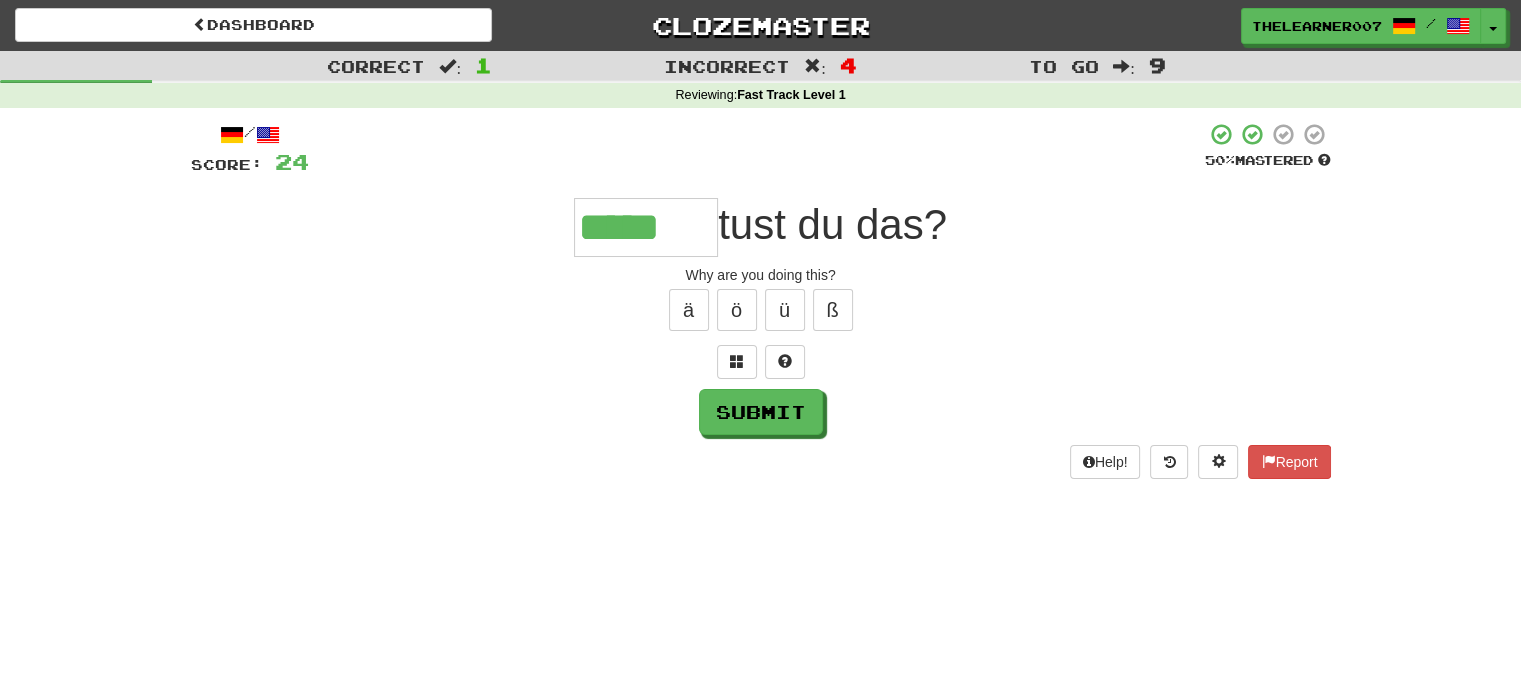 type on "*****" 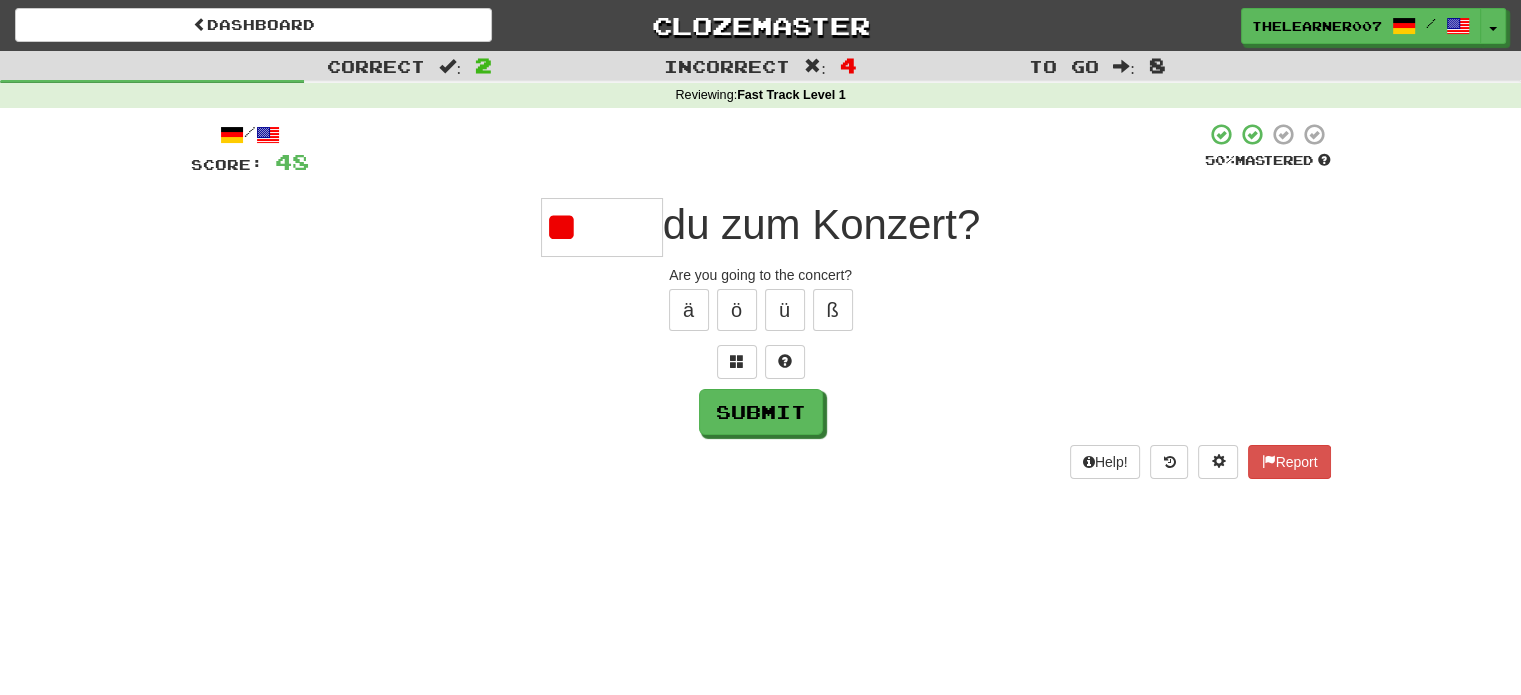 type on "*" 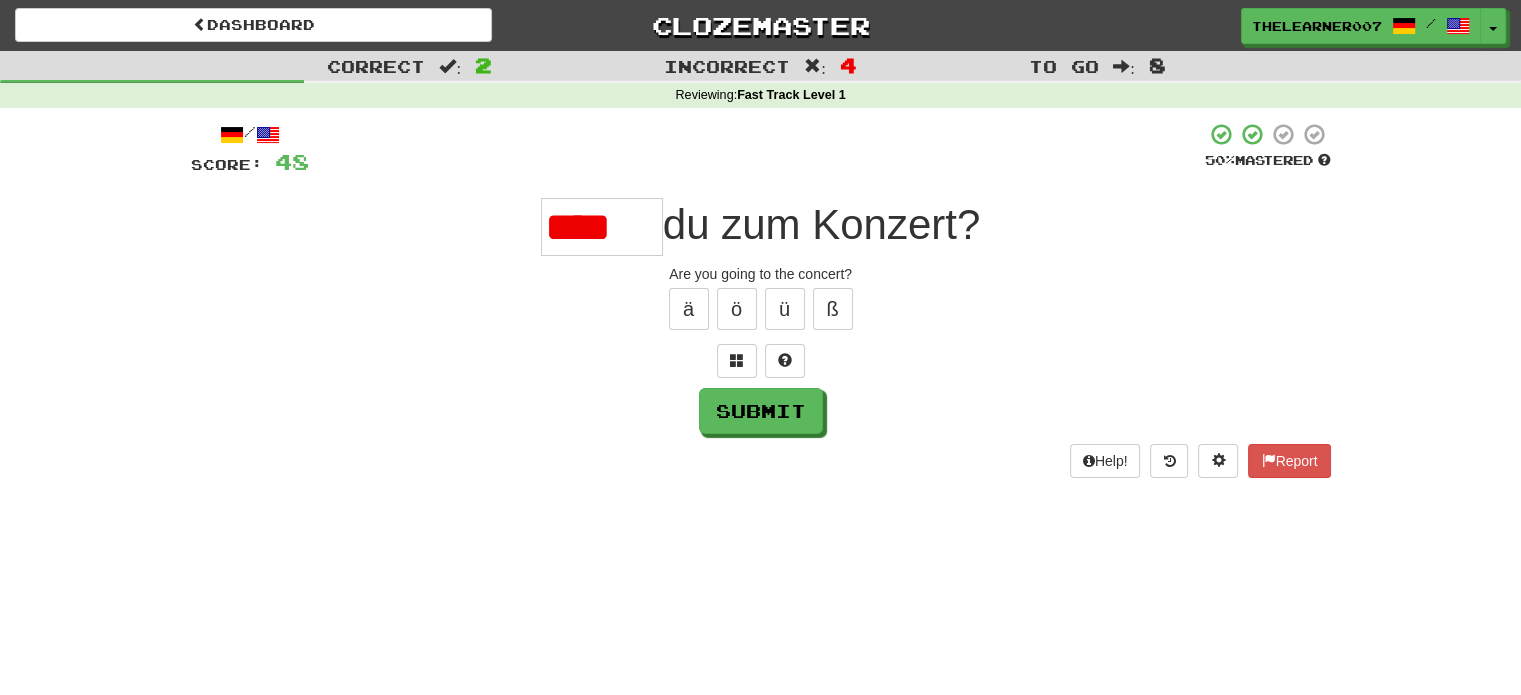 scroll, scrollTop: 0, scrollLeft: 0, axis: both 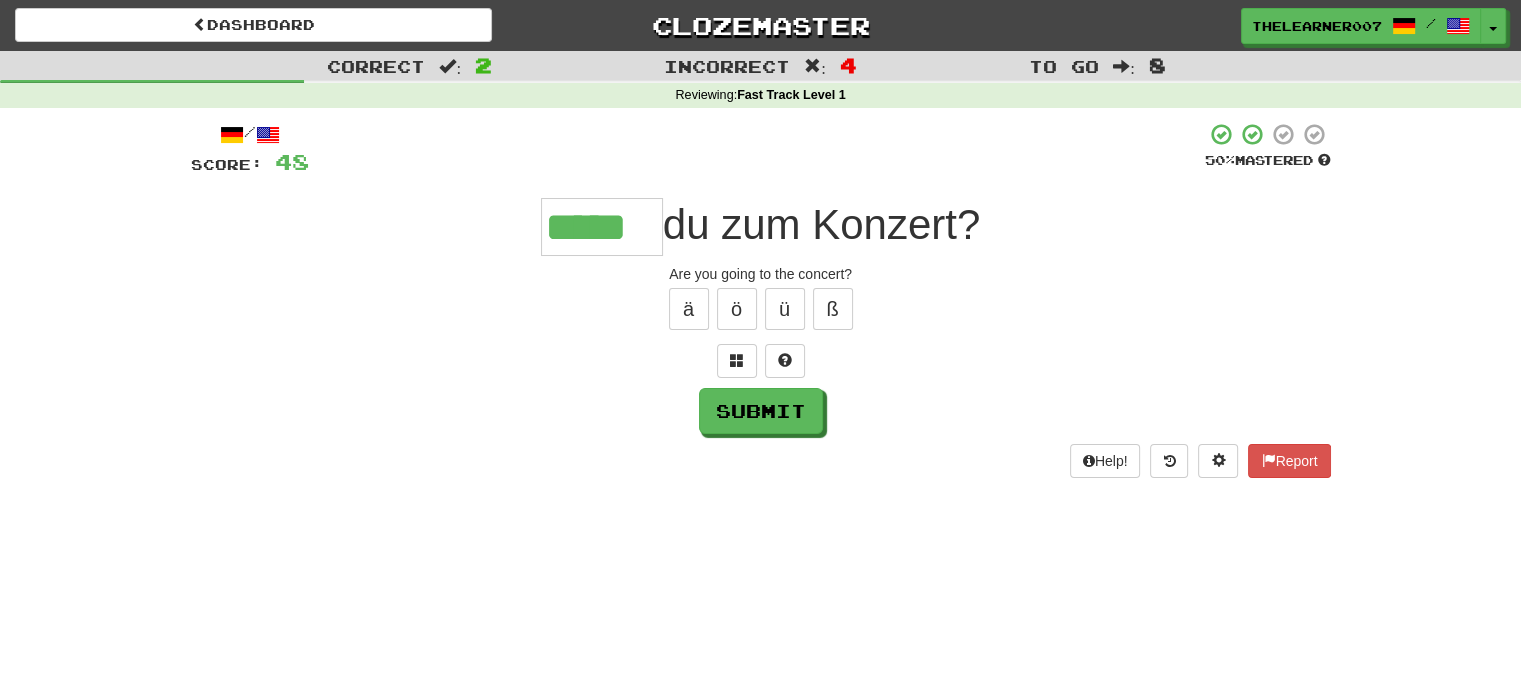type on "*****" 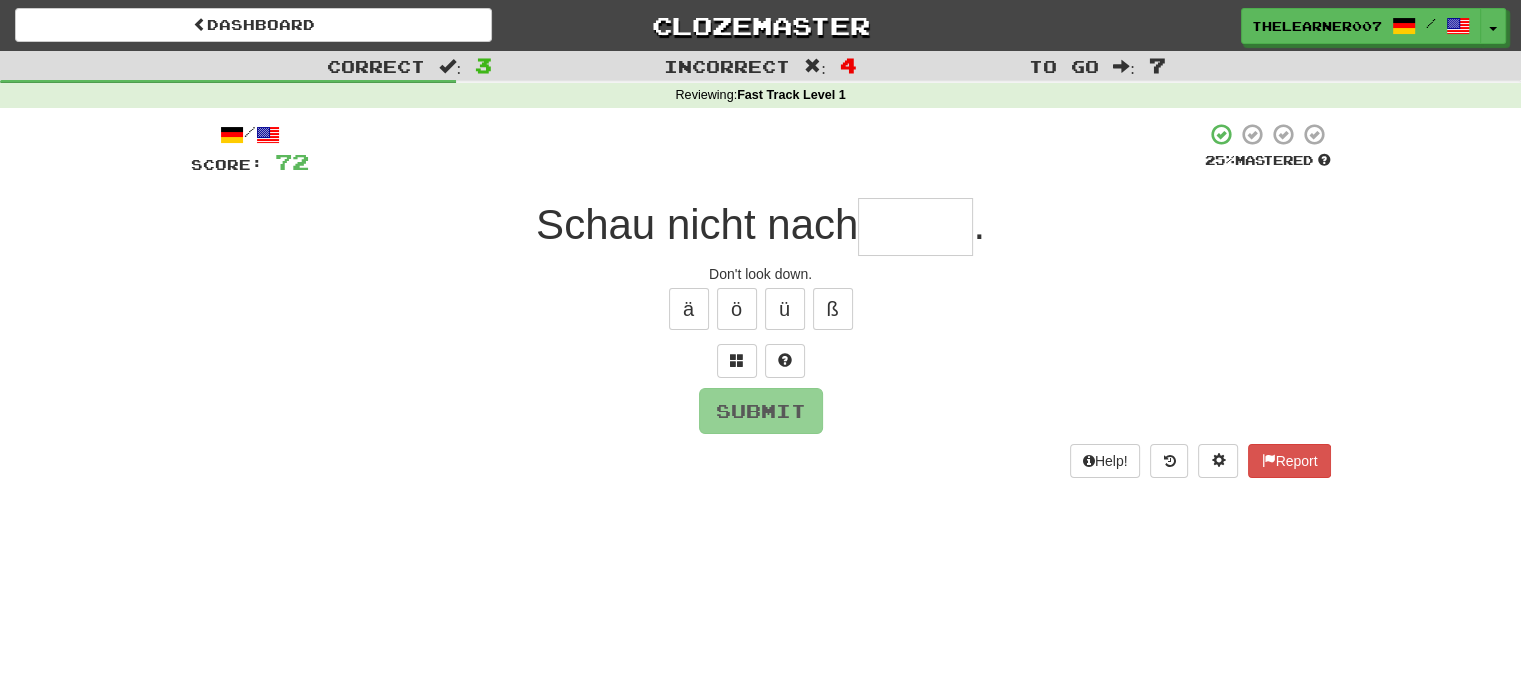 type on "*****" 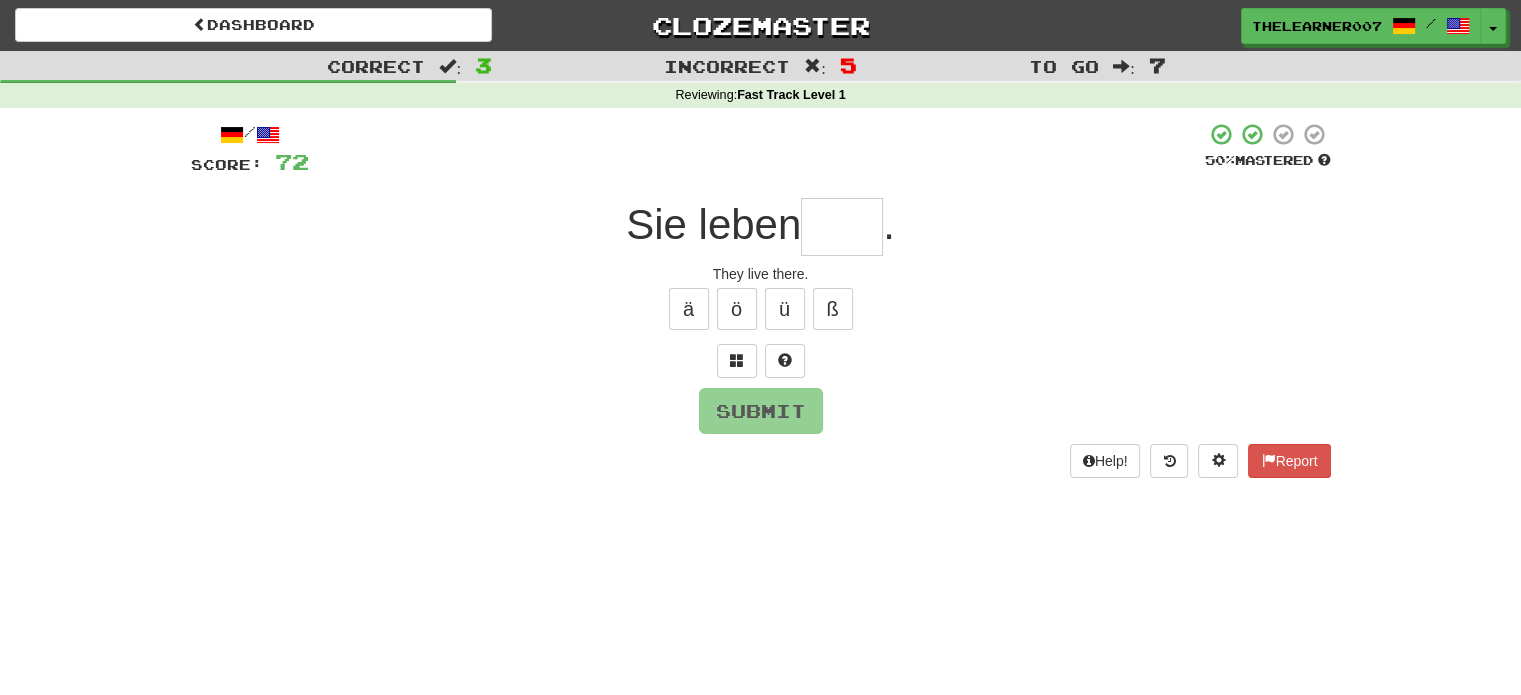 type on "****" 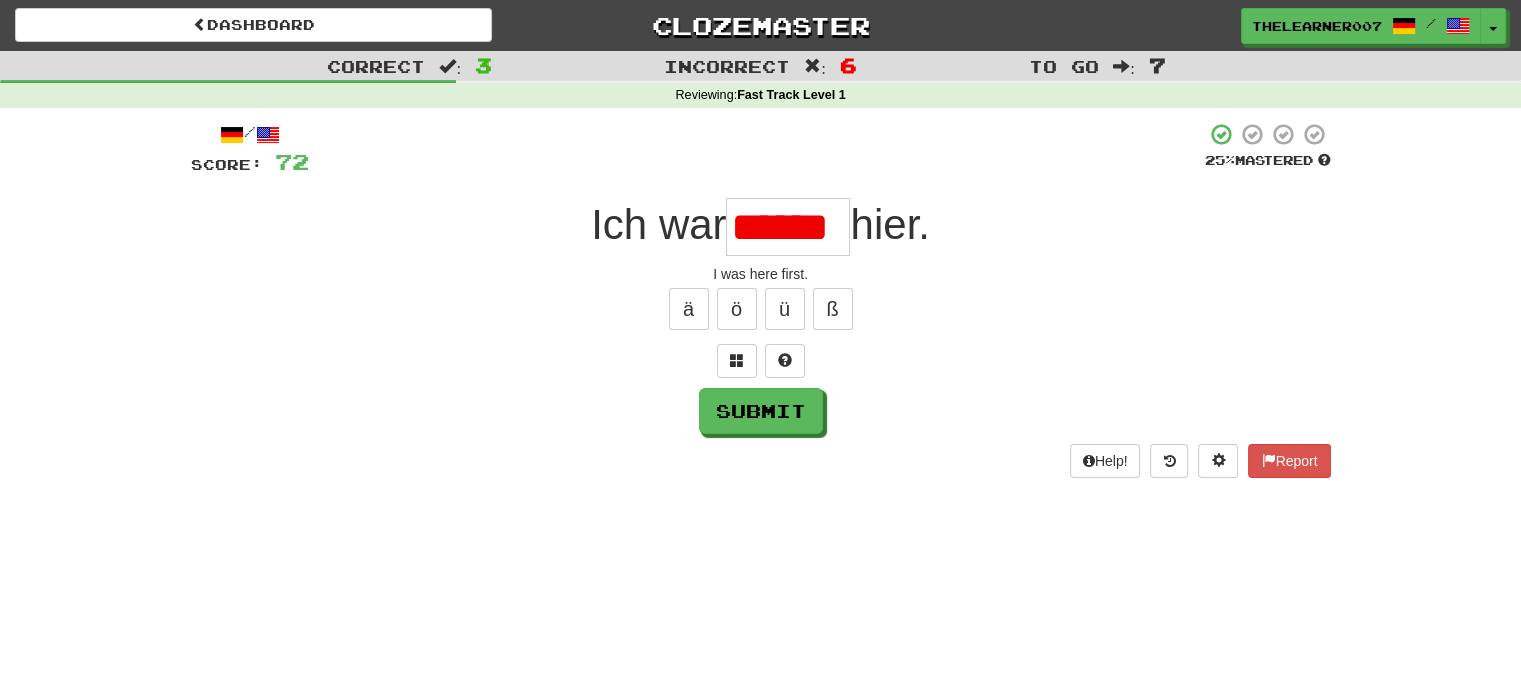 scroll, scrollTop: 0, scrollLeft: 0, axis: both 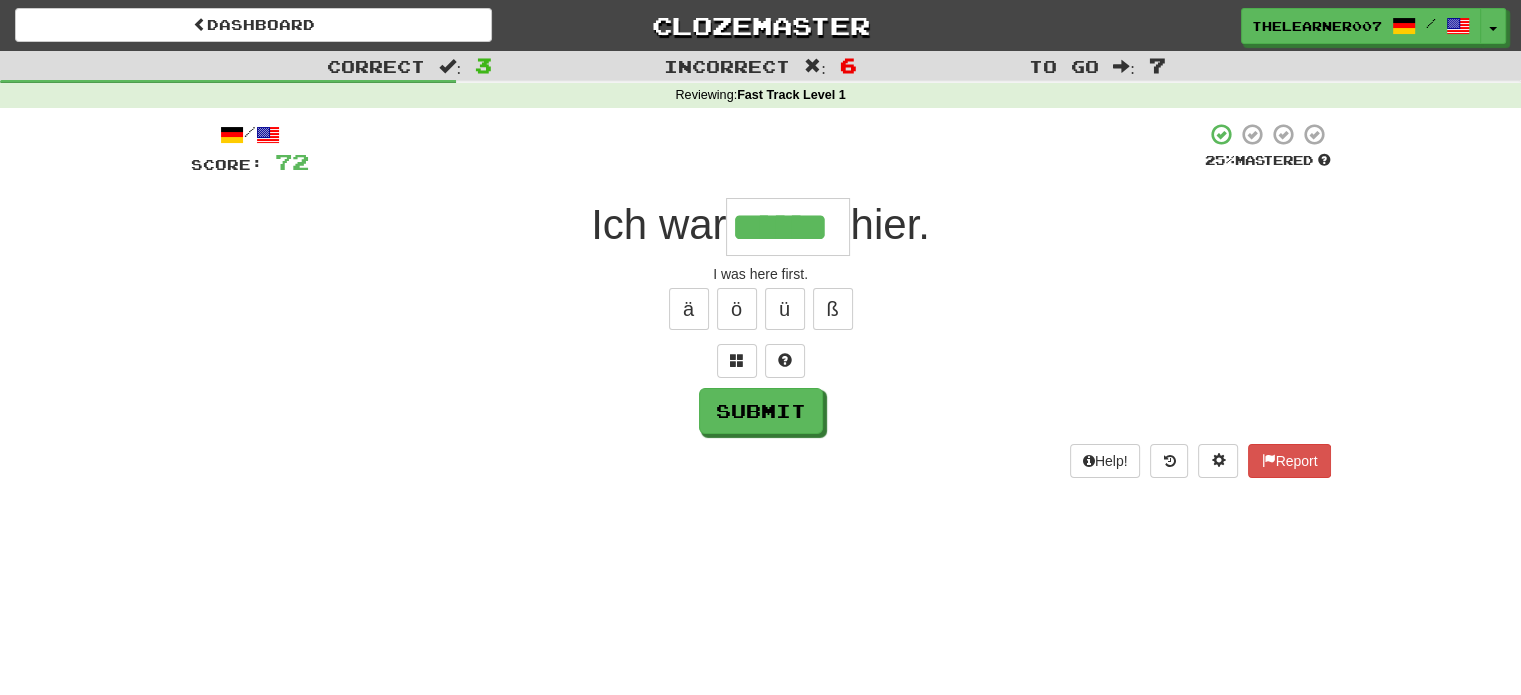 type on "******" 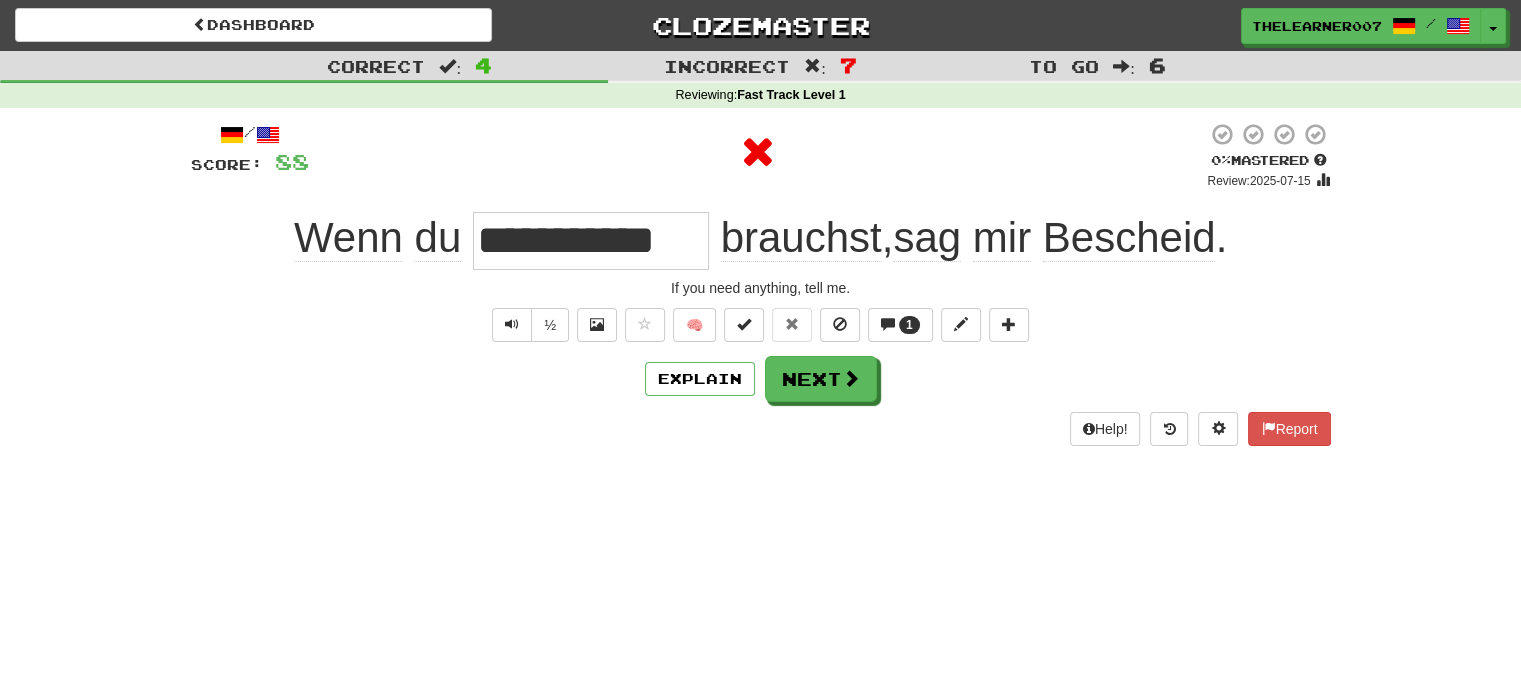 type on "*" 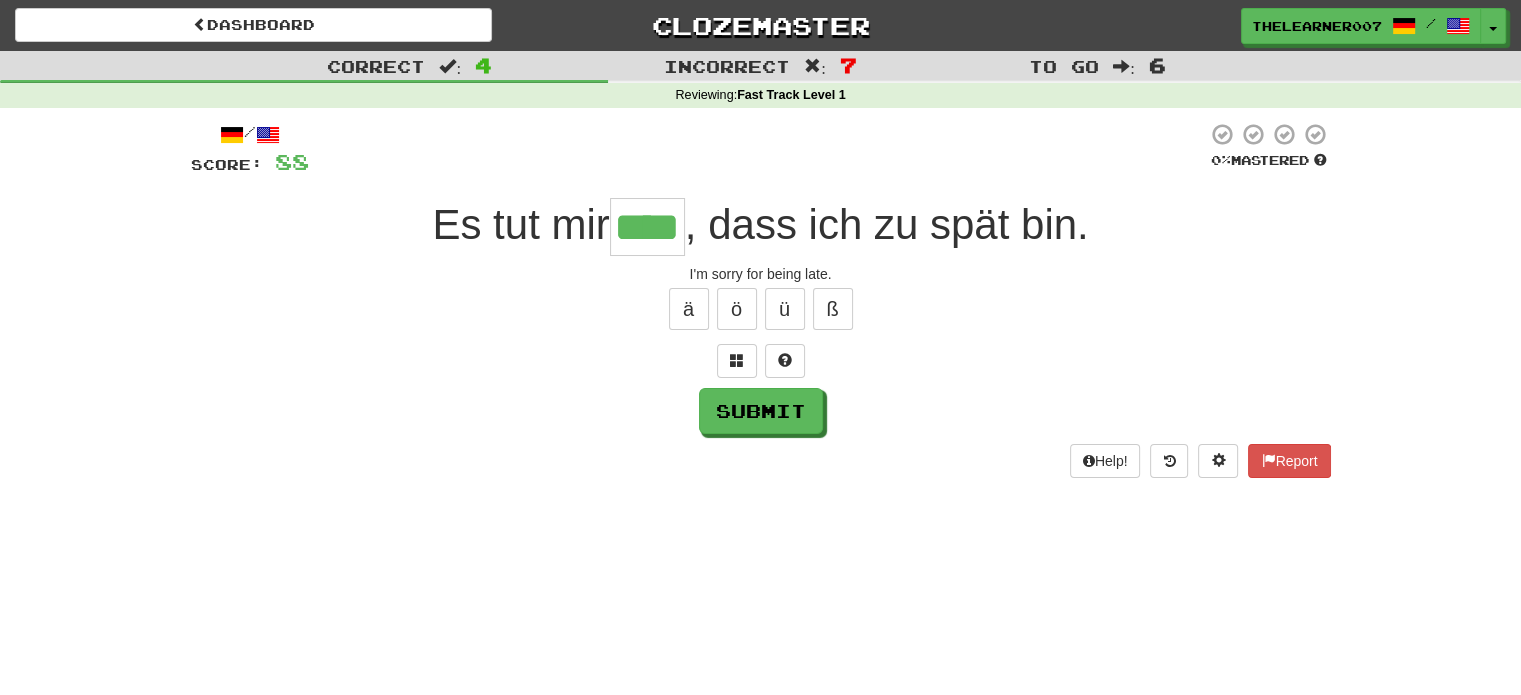 type on "****" 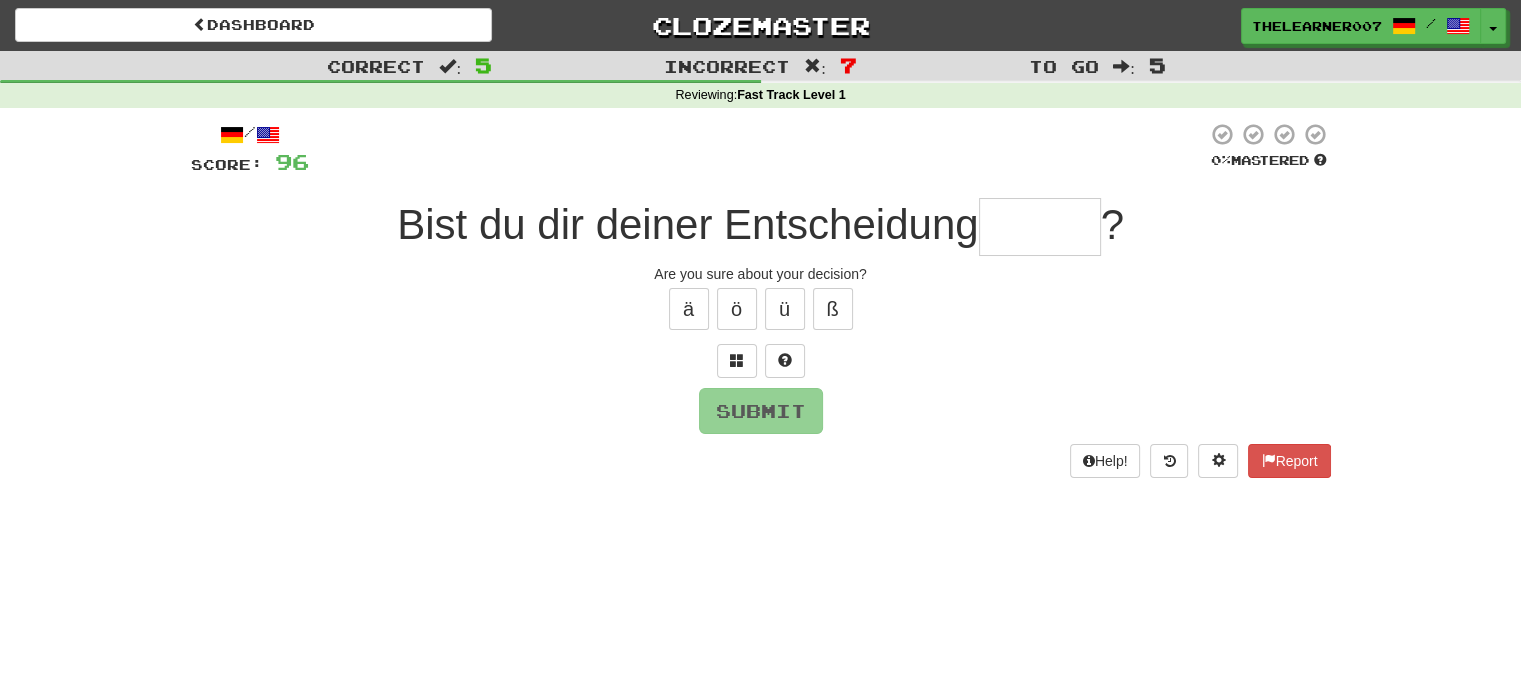 type on "******" 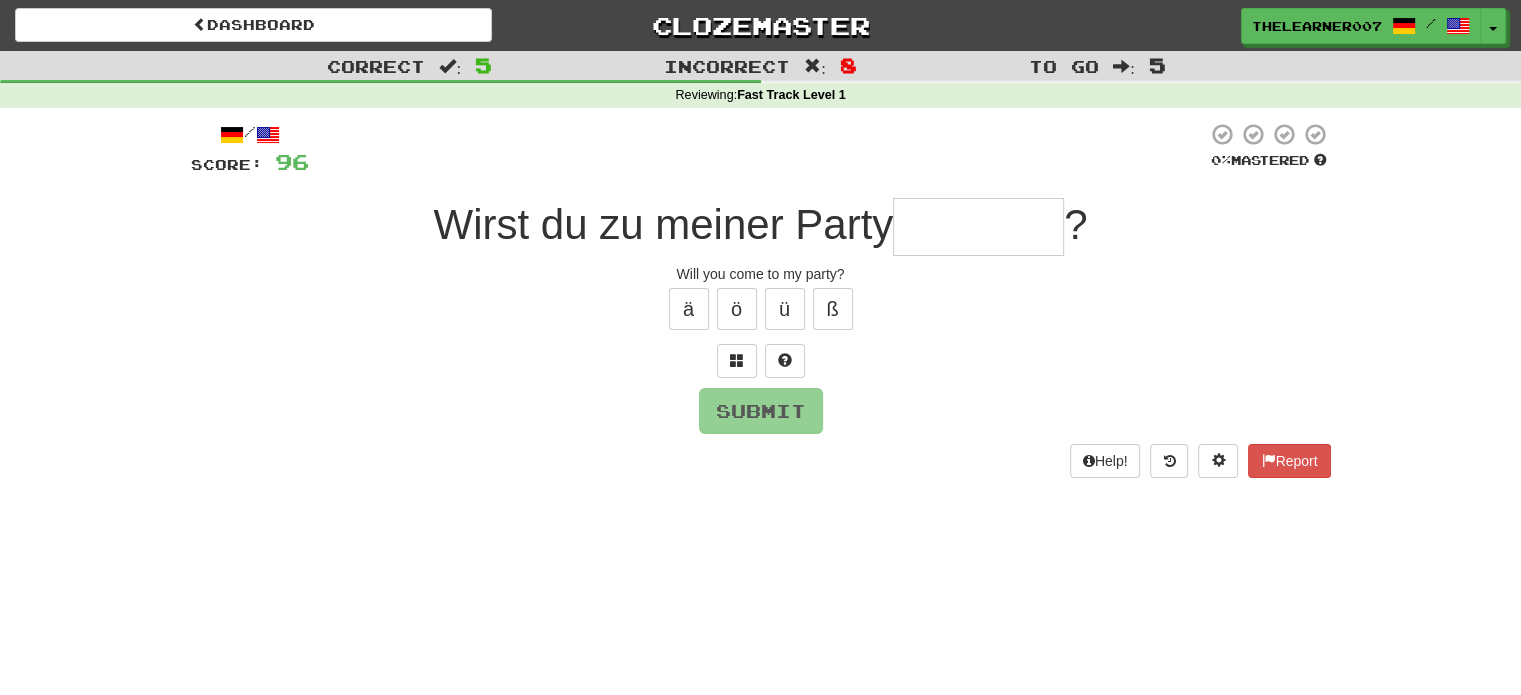 type on "******" 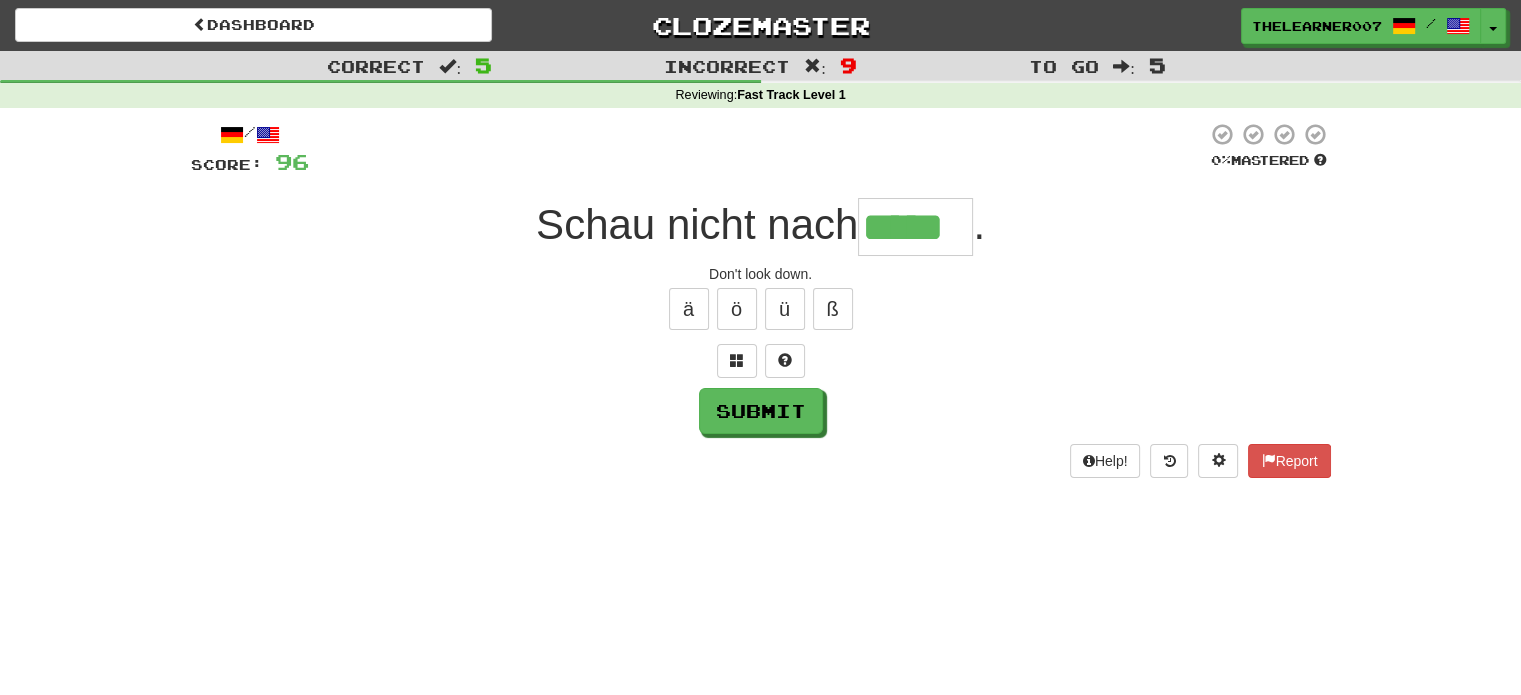 type on "*****" 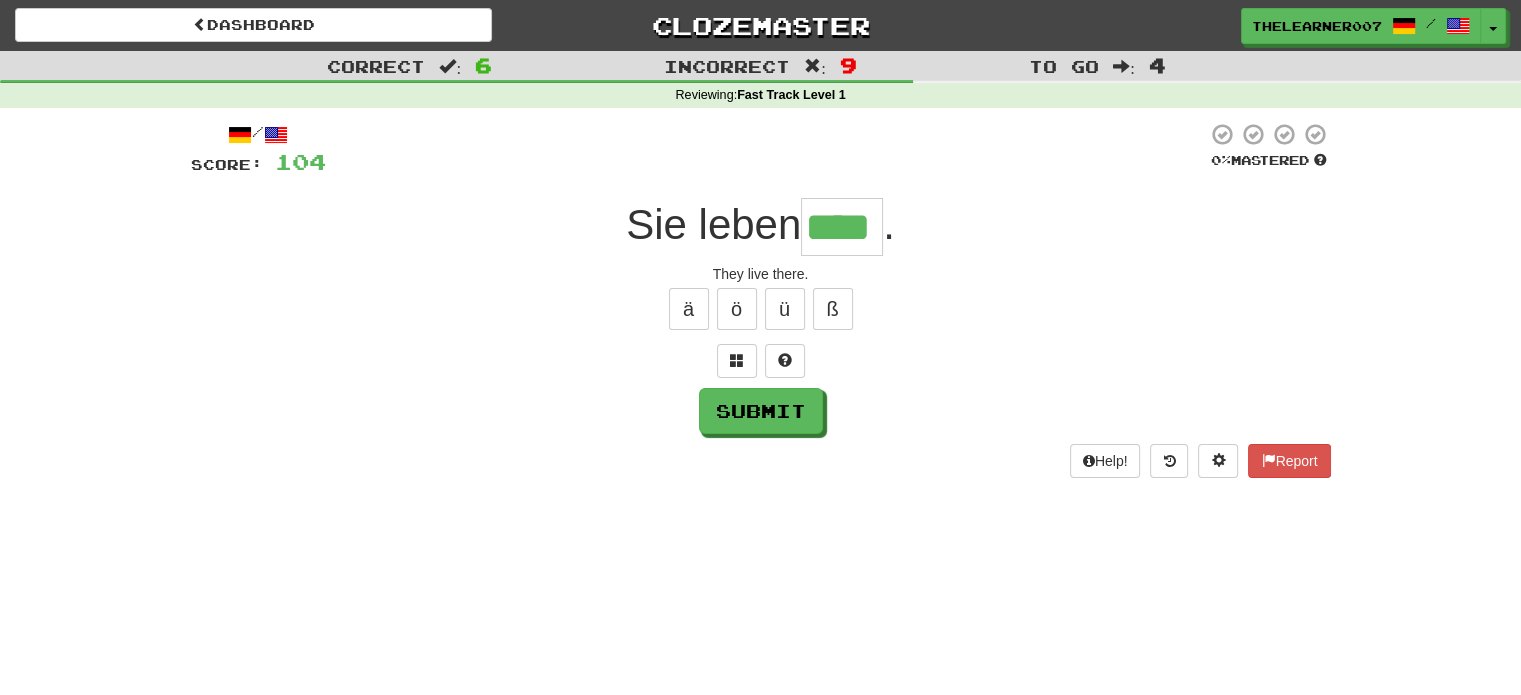 type on "****" 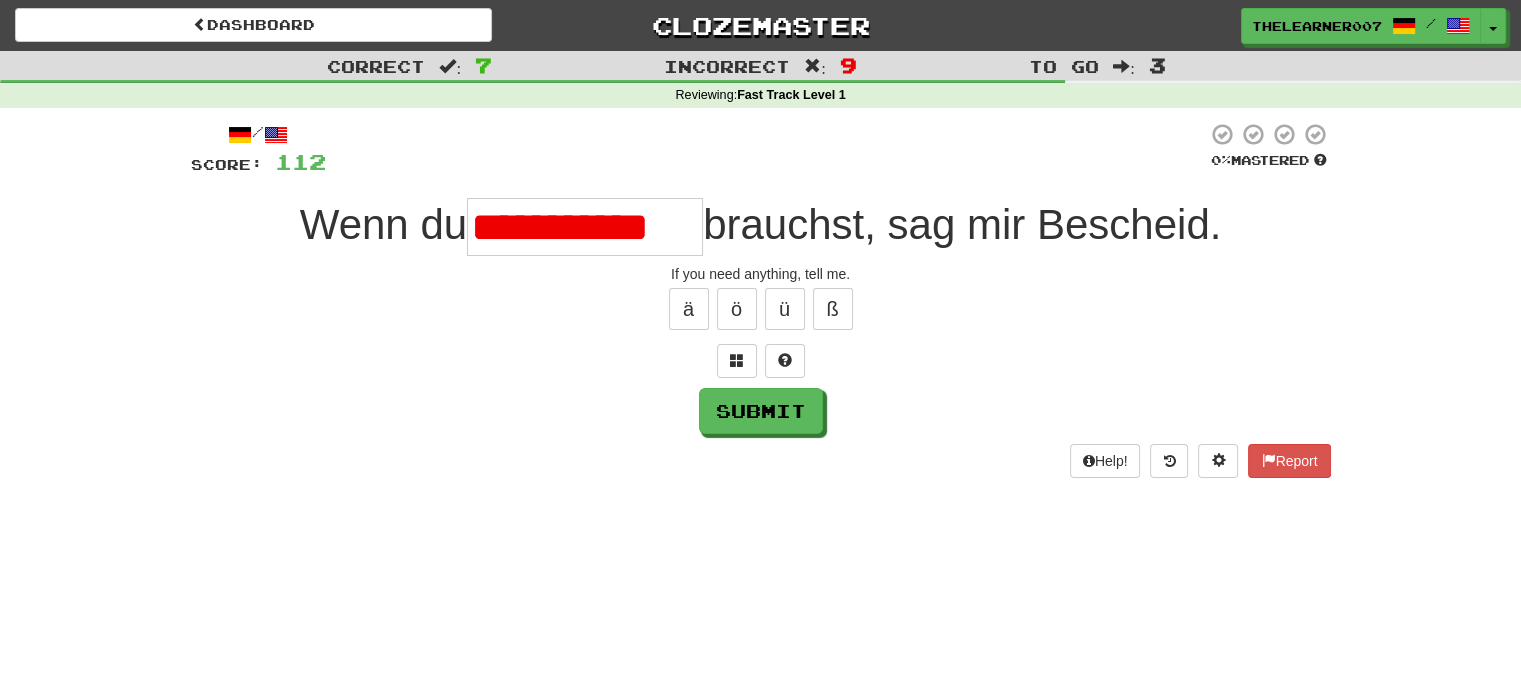 scroll, scrollTop: 0, scrollLeft: 0, axis: both 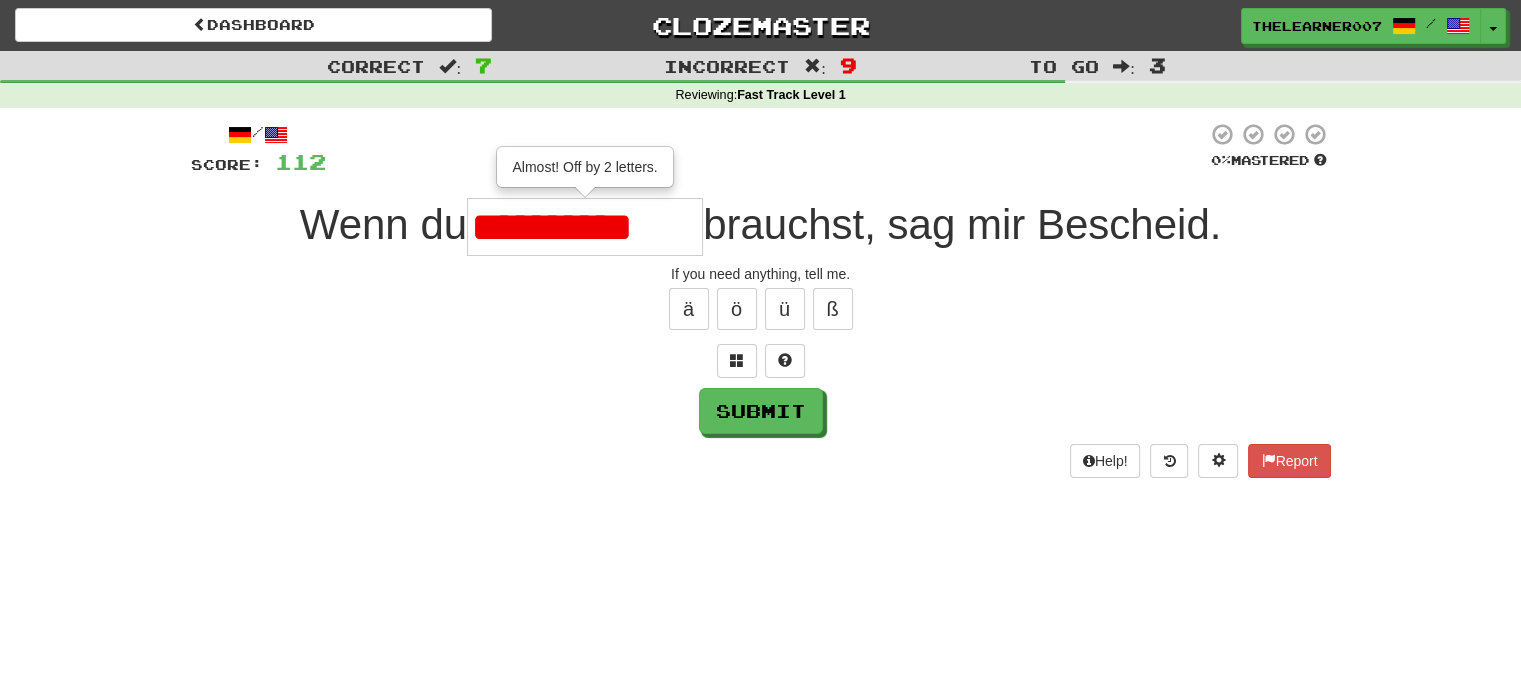 type on "**********" 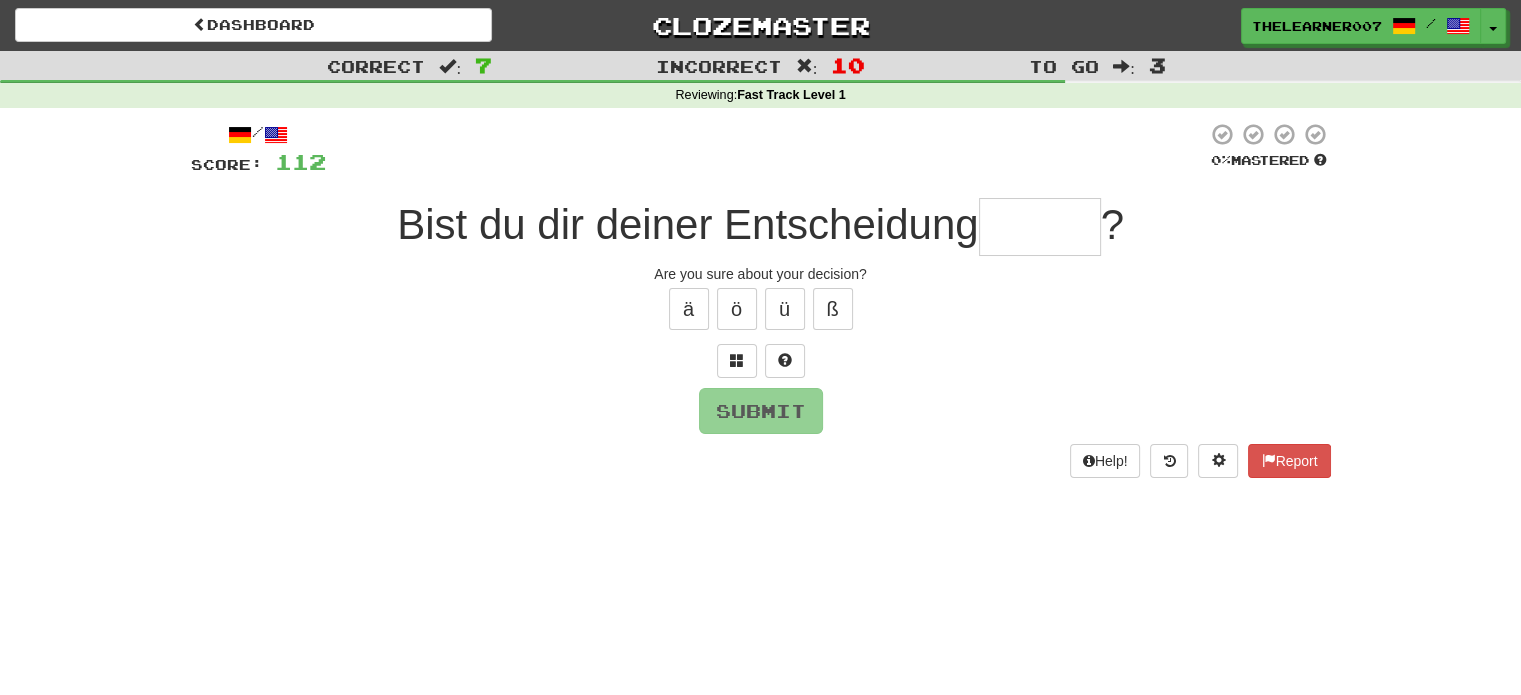 type on "******" 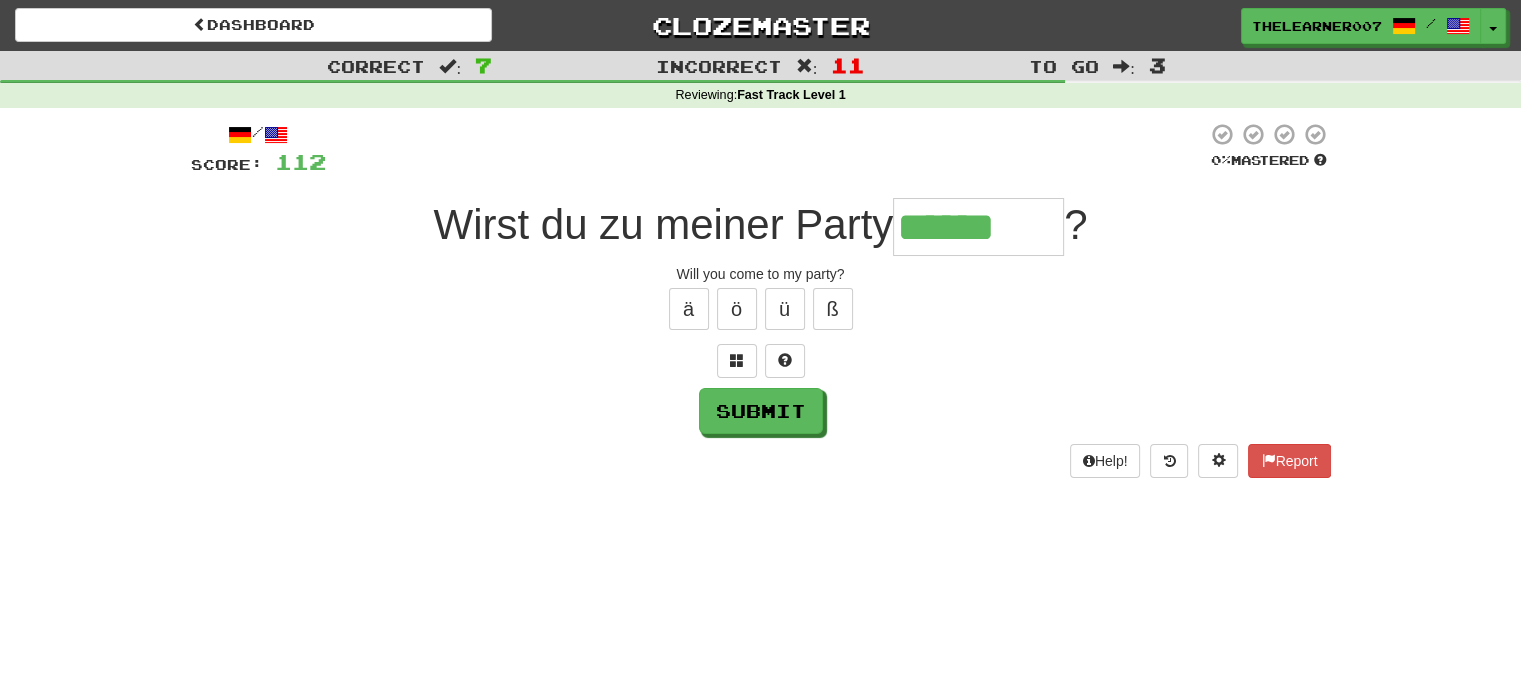 type on "******" 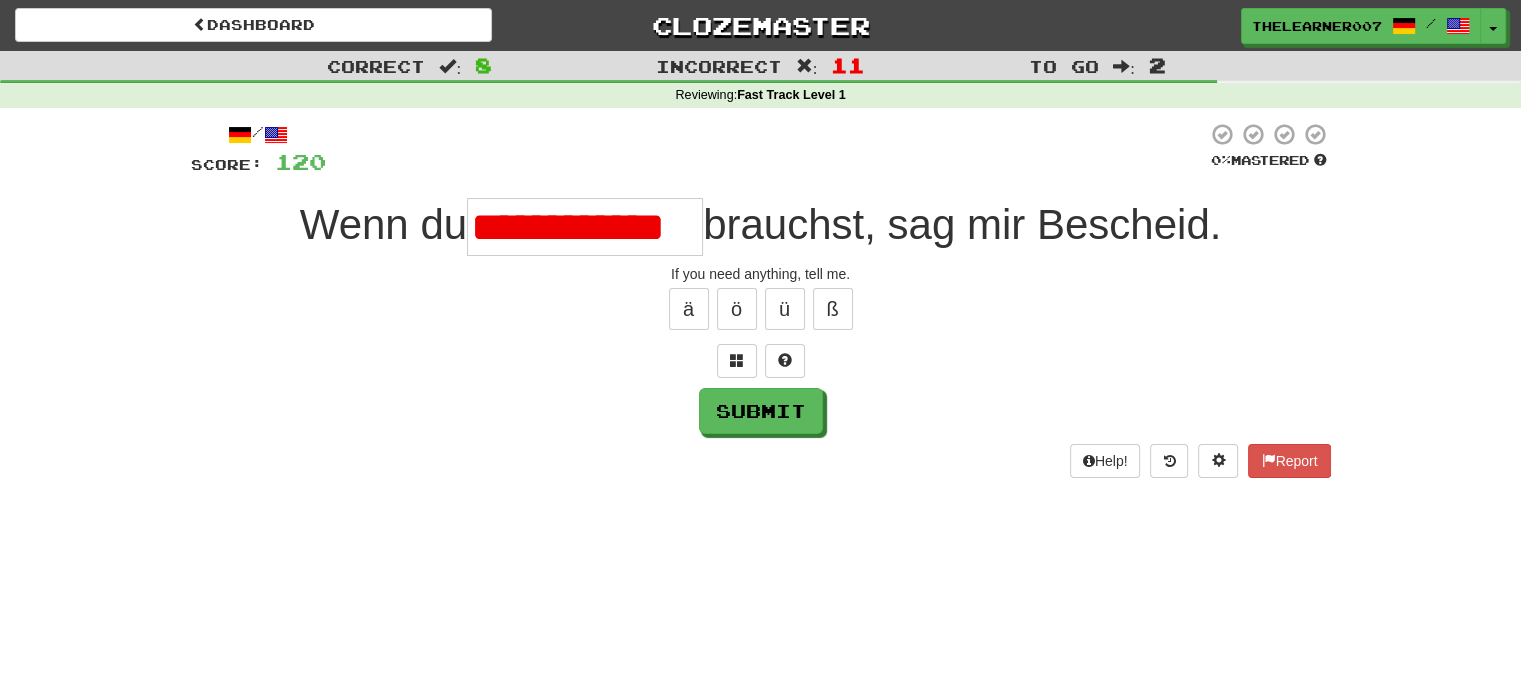 scroll, scrollTop: 0, scrollLeft: 18, axis: horizontal 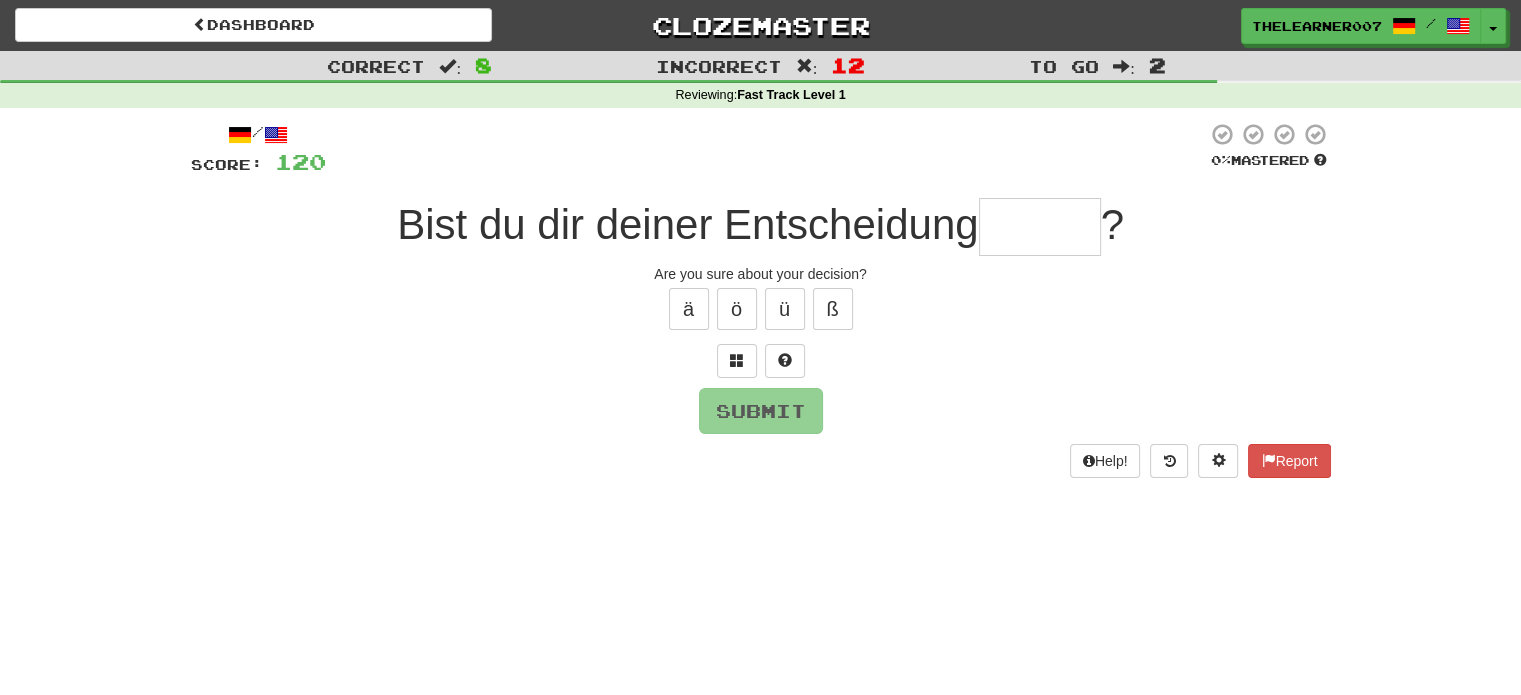 type on "******" 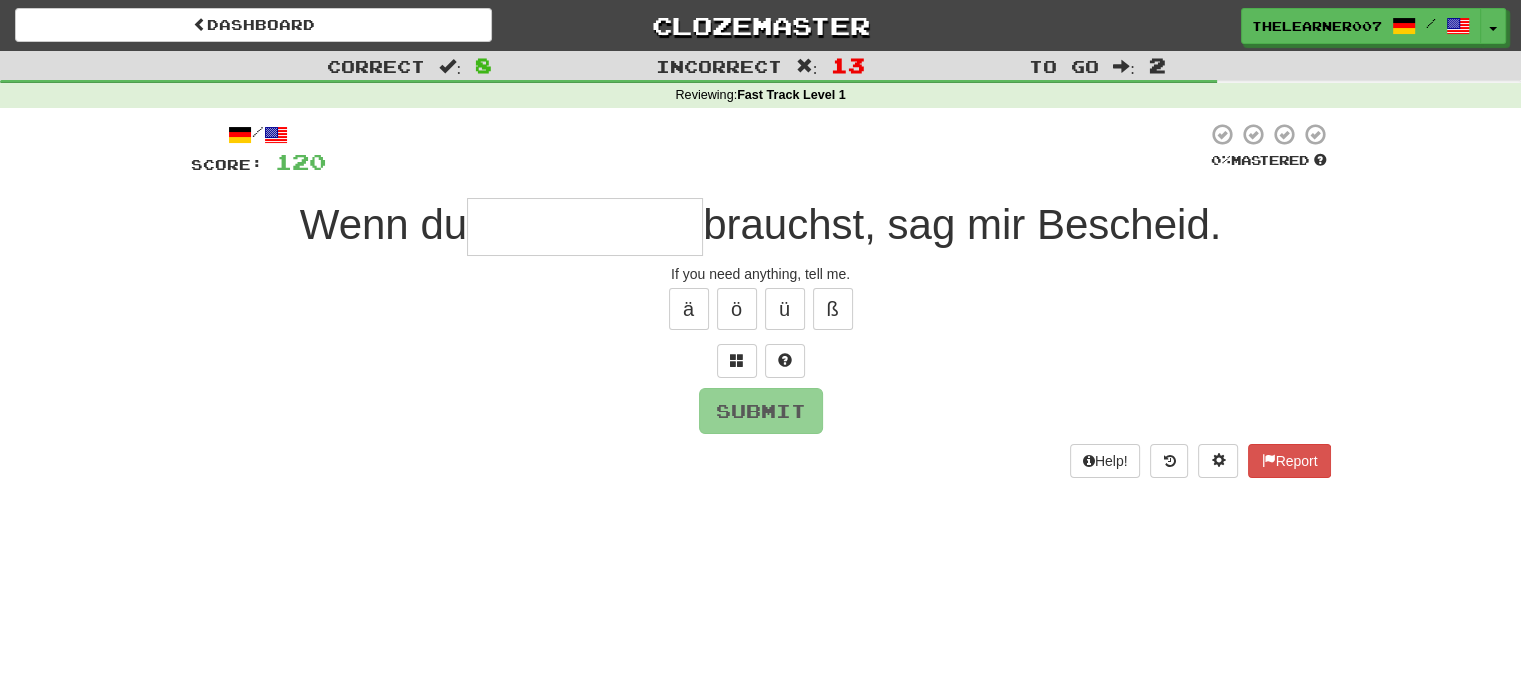 type on "**********" 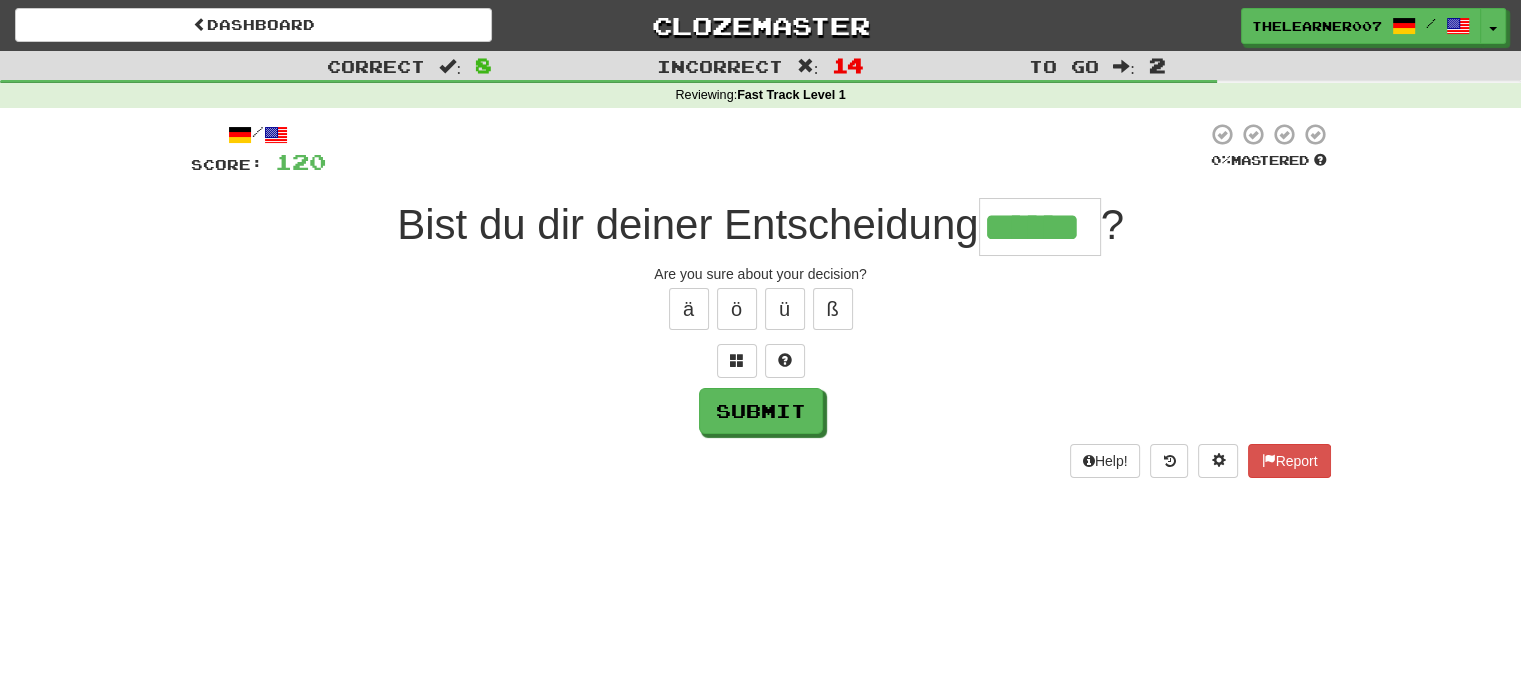 type on "******" 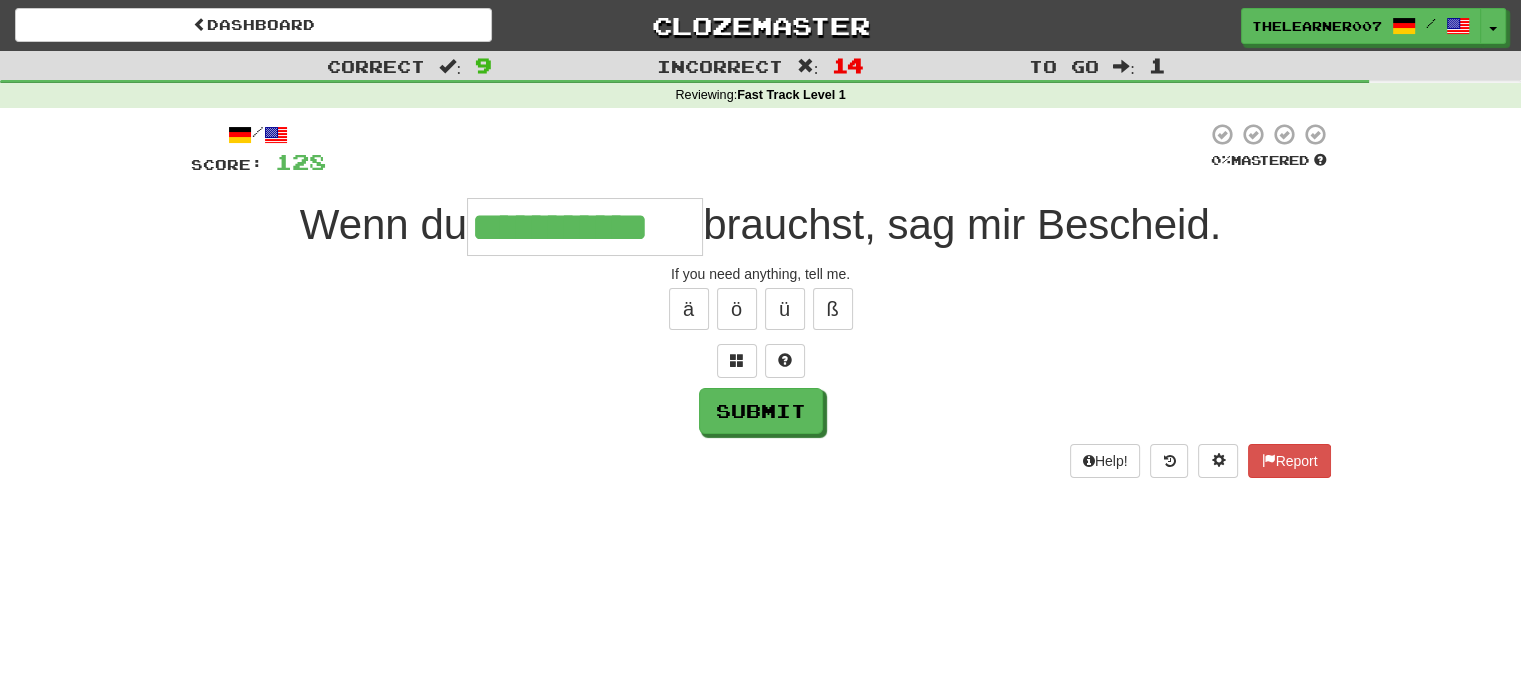 type on "**********" 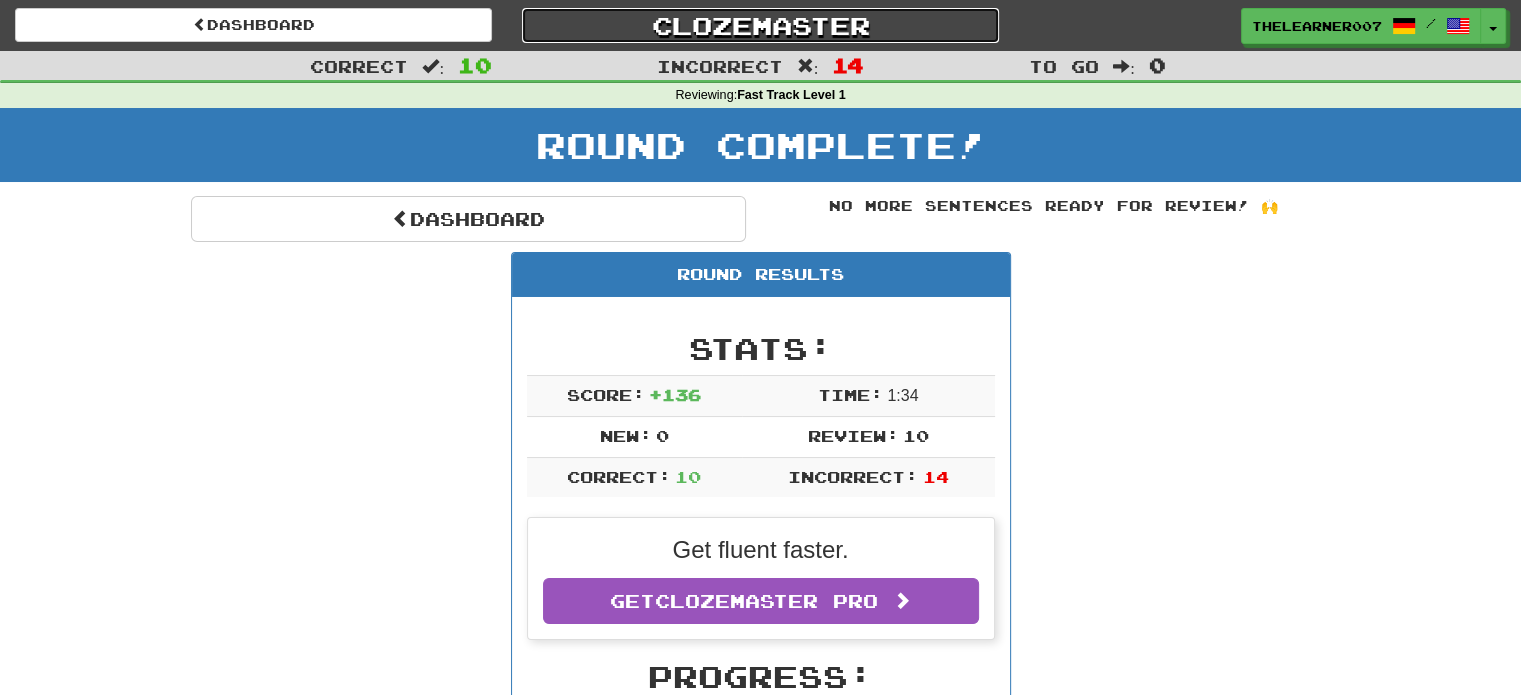 click on "Clozemaster" at bounding box center [760, 25] 